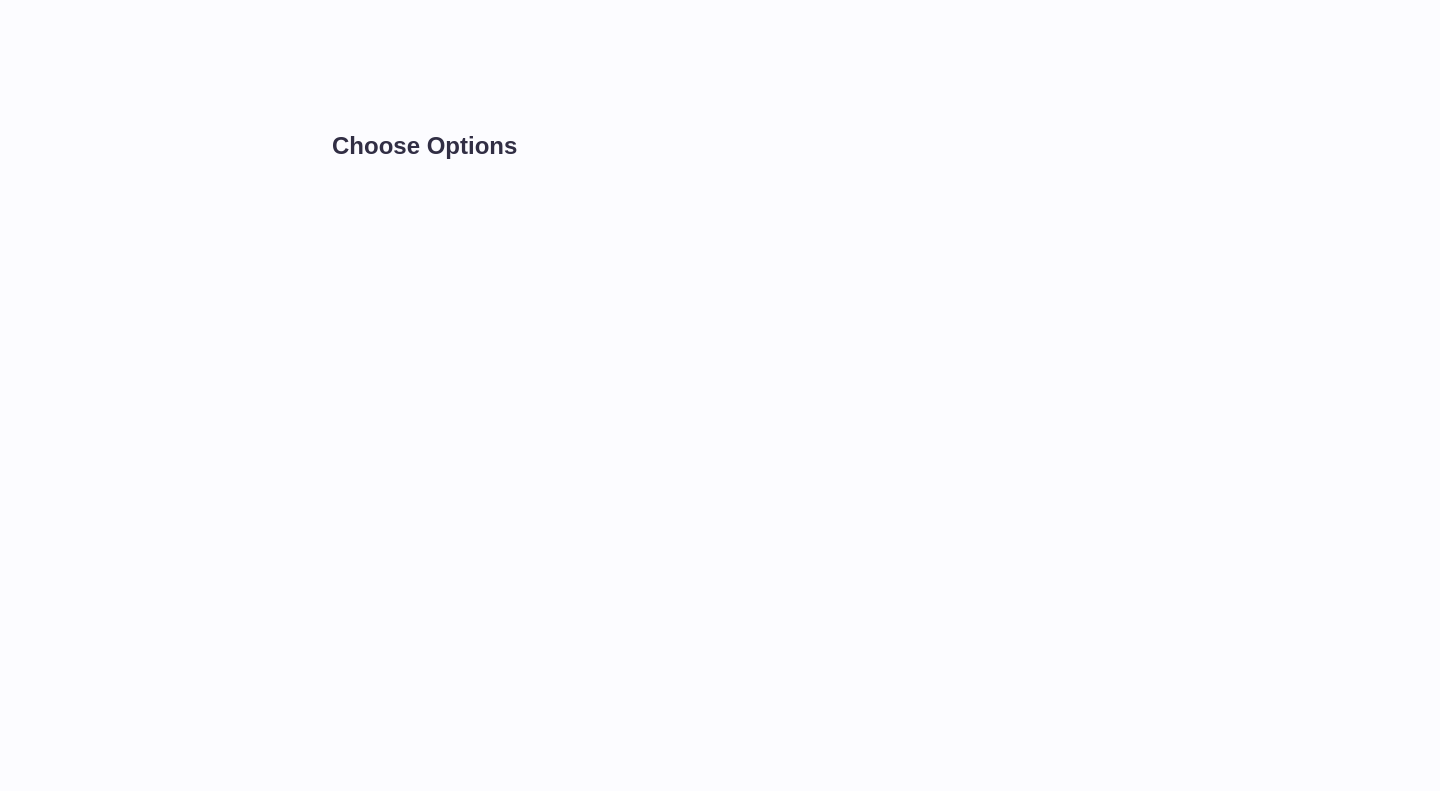 scroll, scrollTop: 0, scrollLeft: 0, axis: both 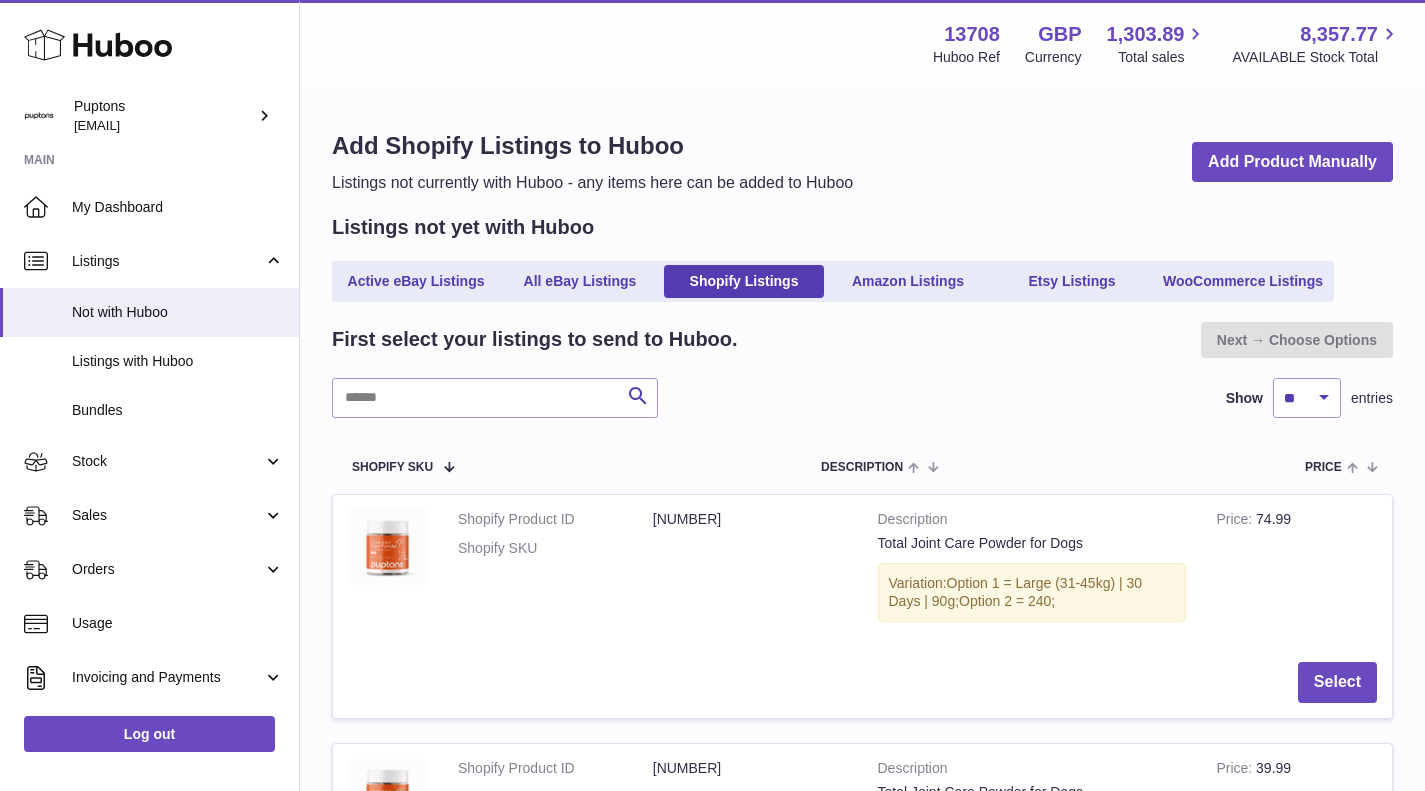 click on "Stock" at bounding box center (167, 461) 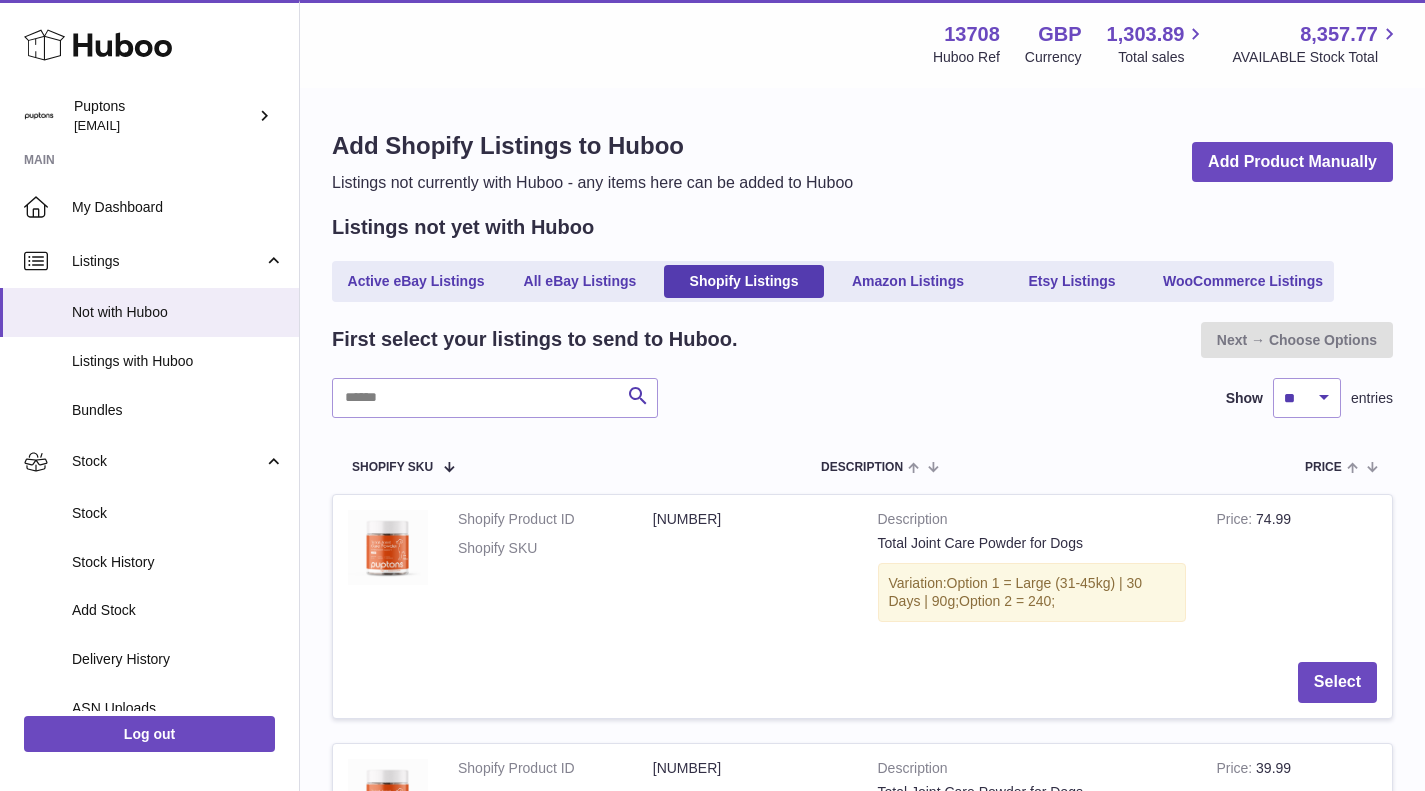 click on "Stock" at bounding box center (178, 513) 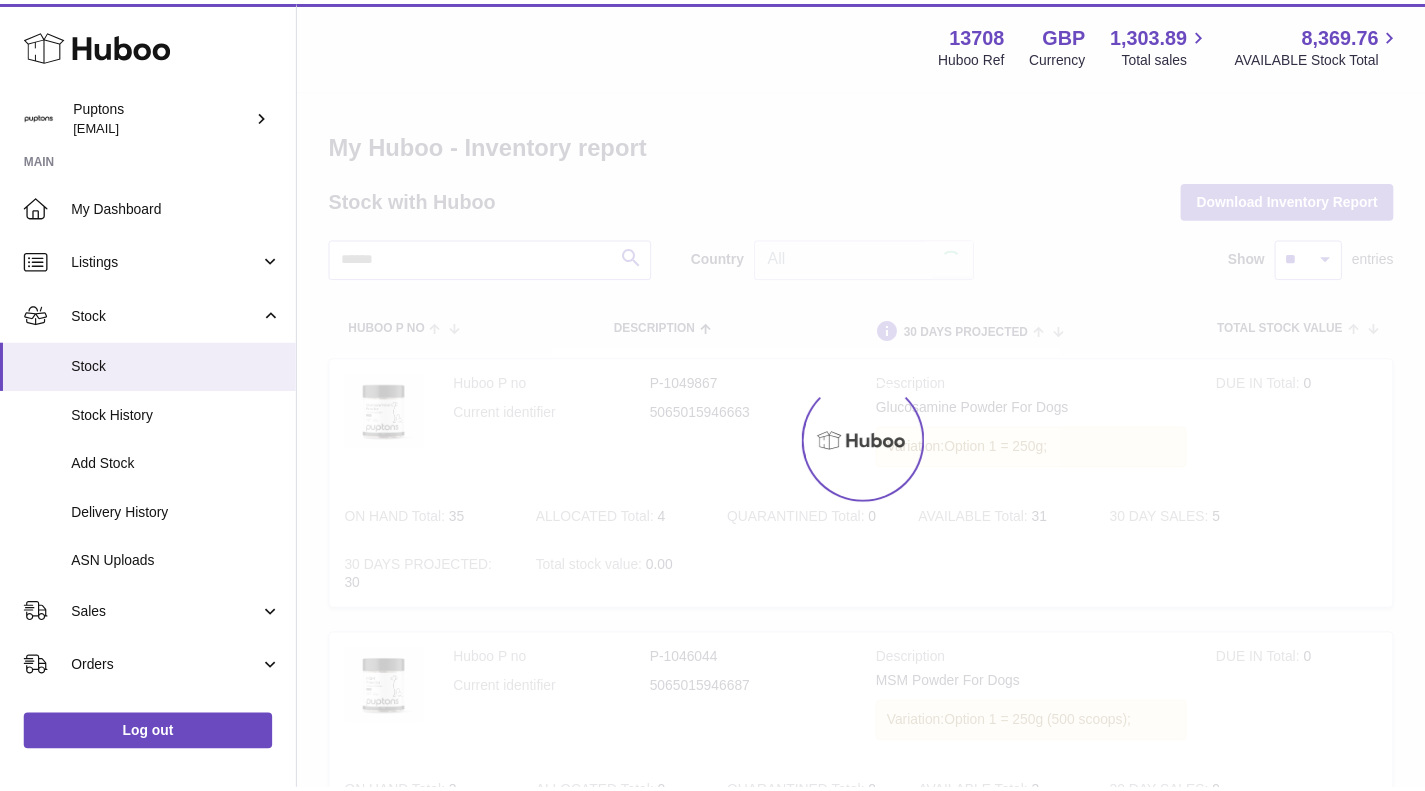 scroll, scrollTop: 0, scrollLeft: 0, axis: both 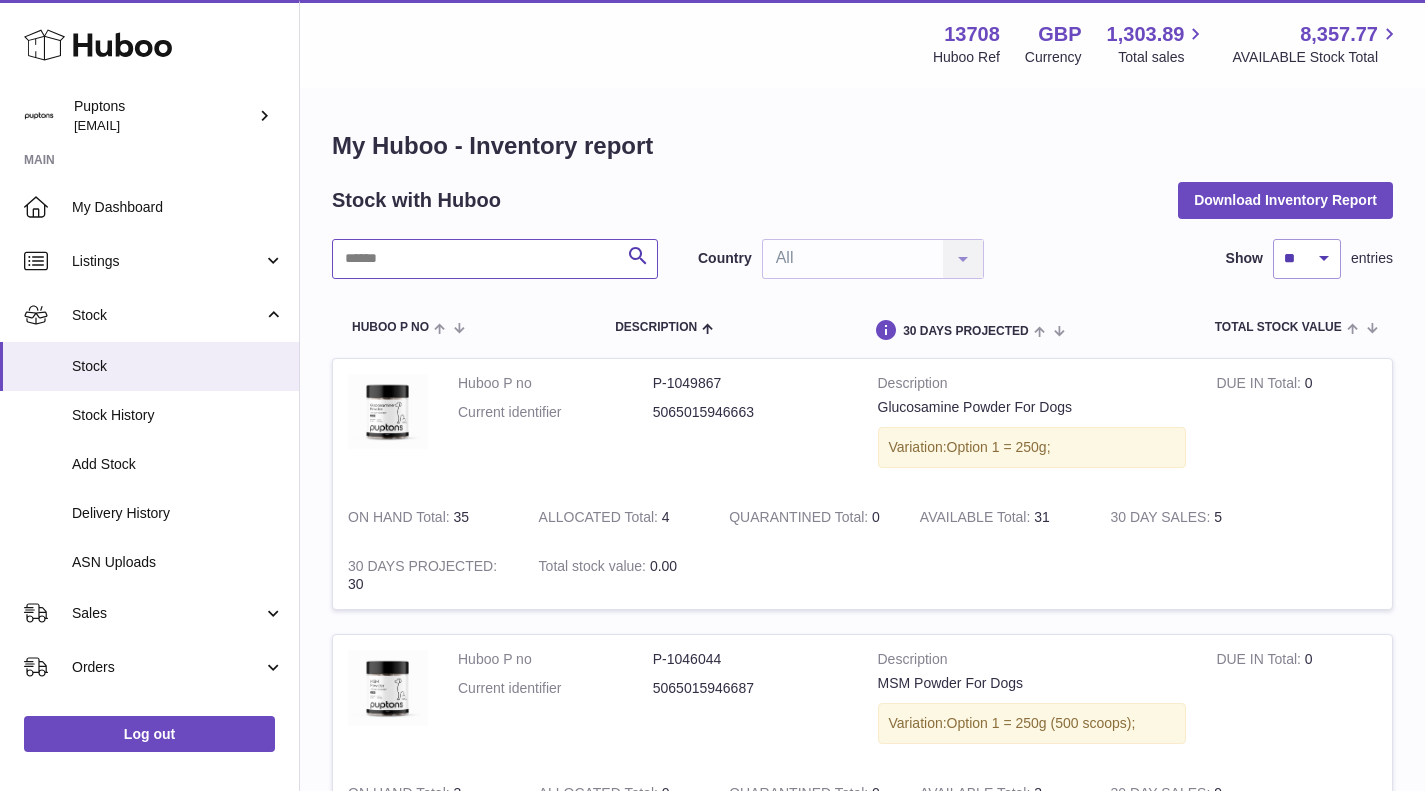 click at bounding box center (495, 259) 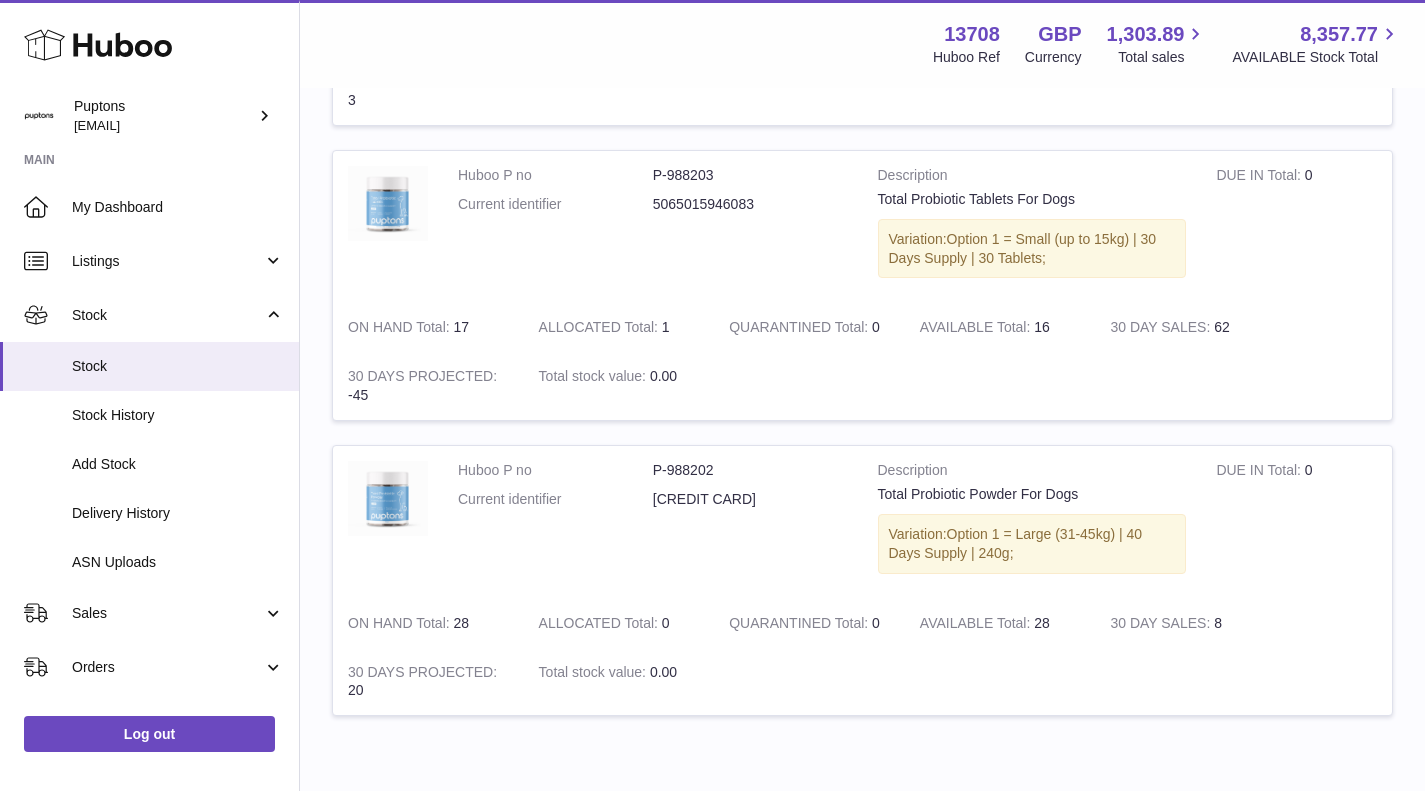 scroll, scrollTop: 1401, scrollLeft: 0, axis: vertical 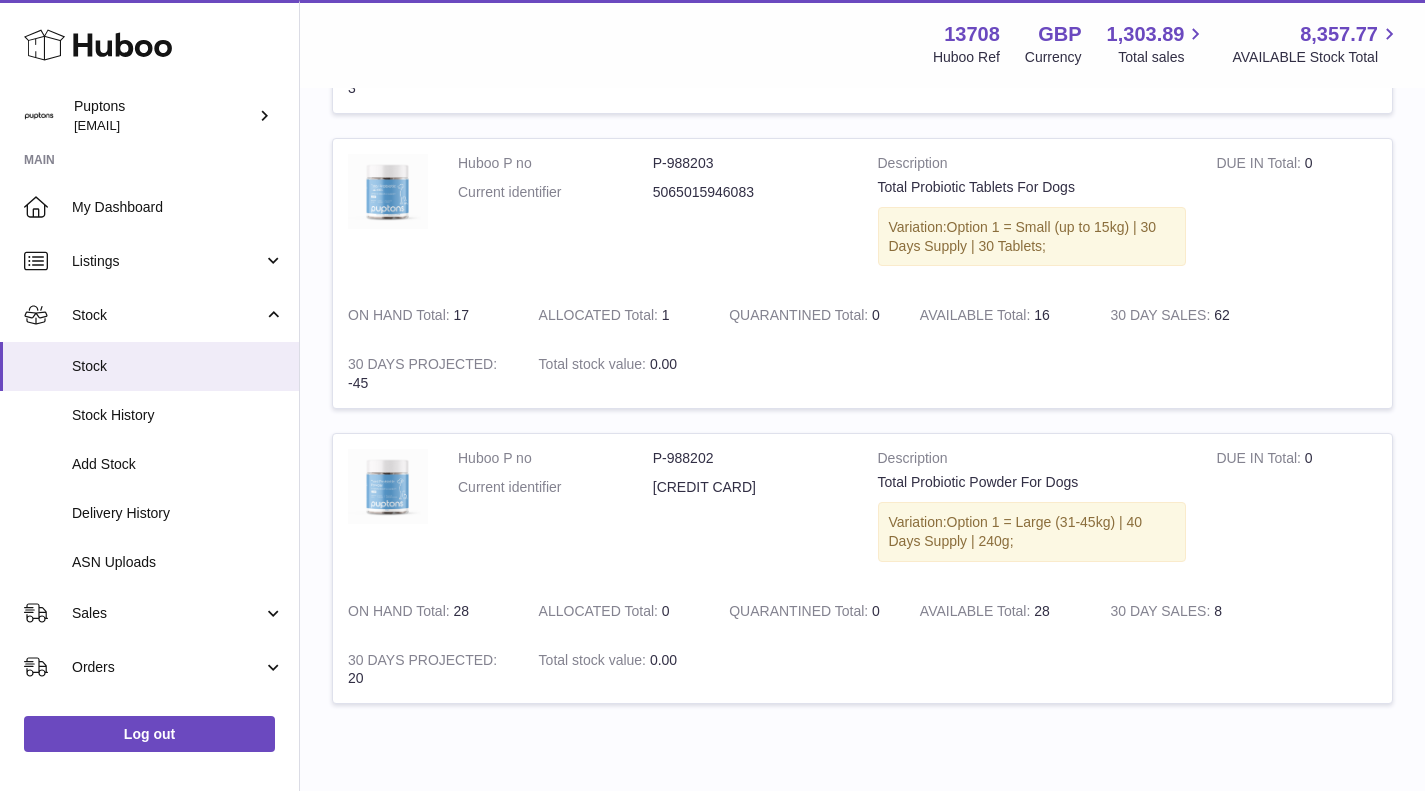 type on "*********" 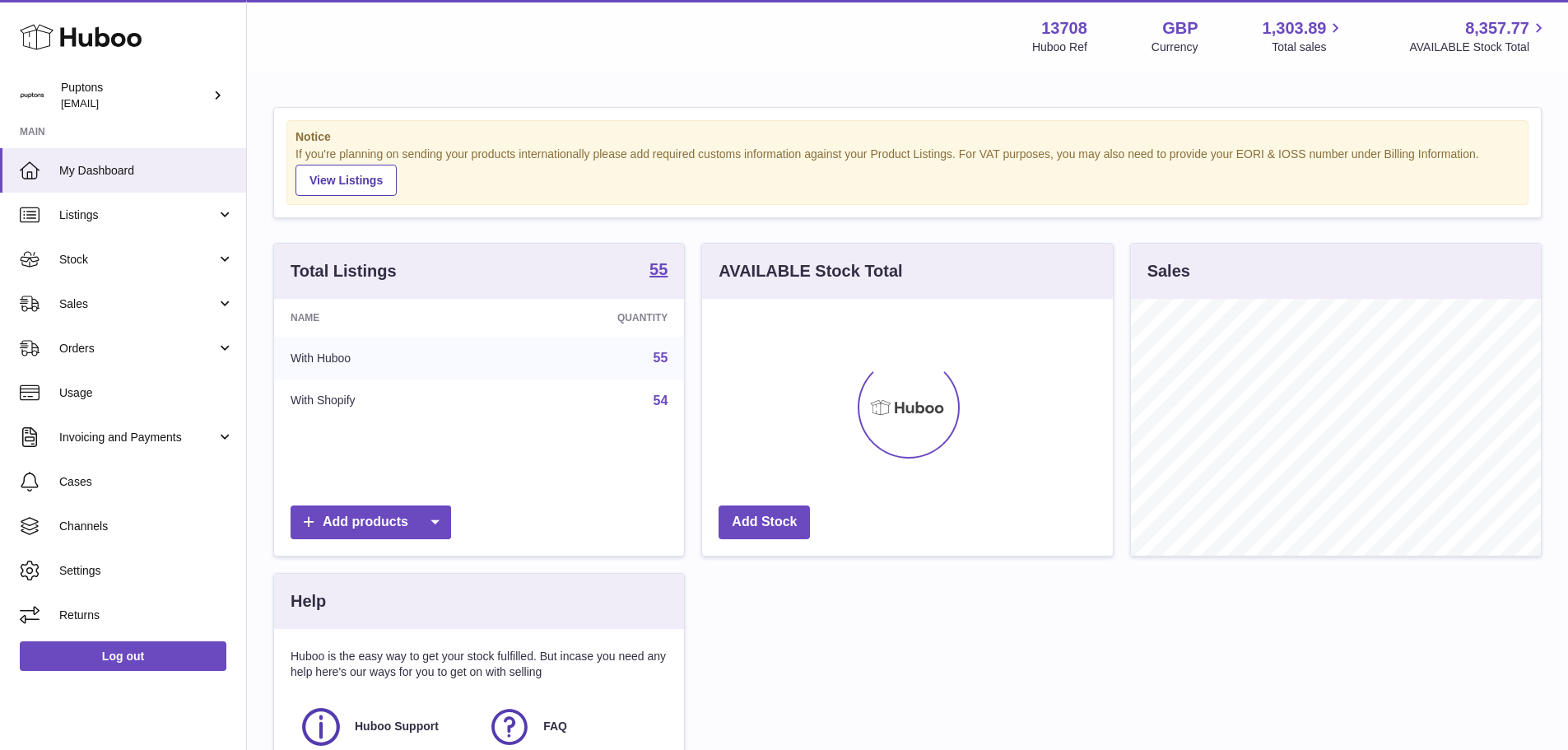 scroll, scrollTop: 0, scrollLeft: 0, axis: both 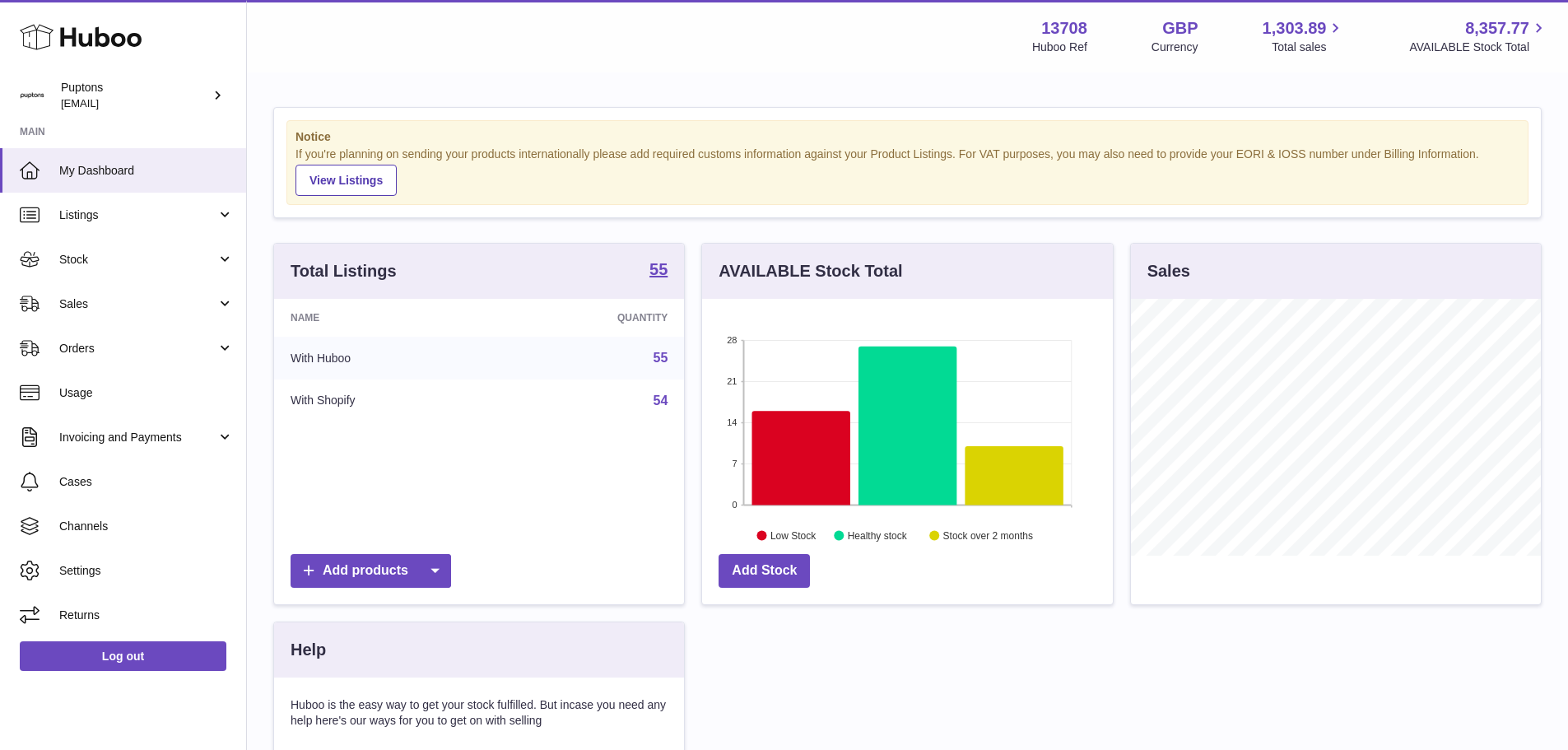 click on "Stock" at bounding box center [137, 259] 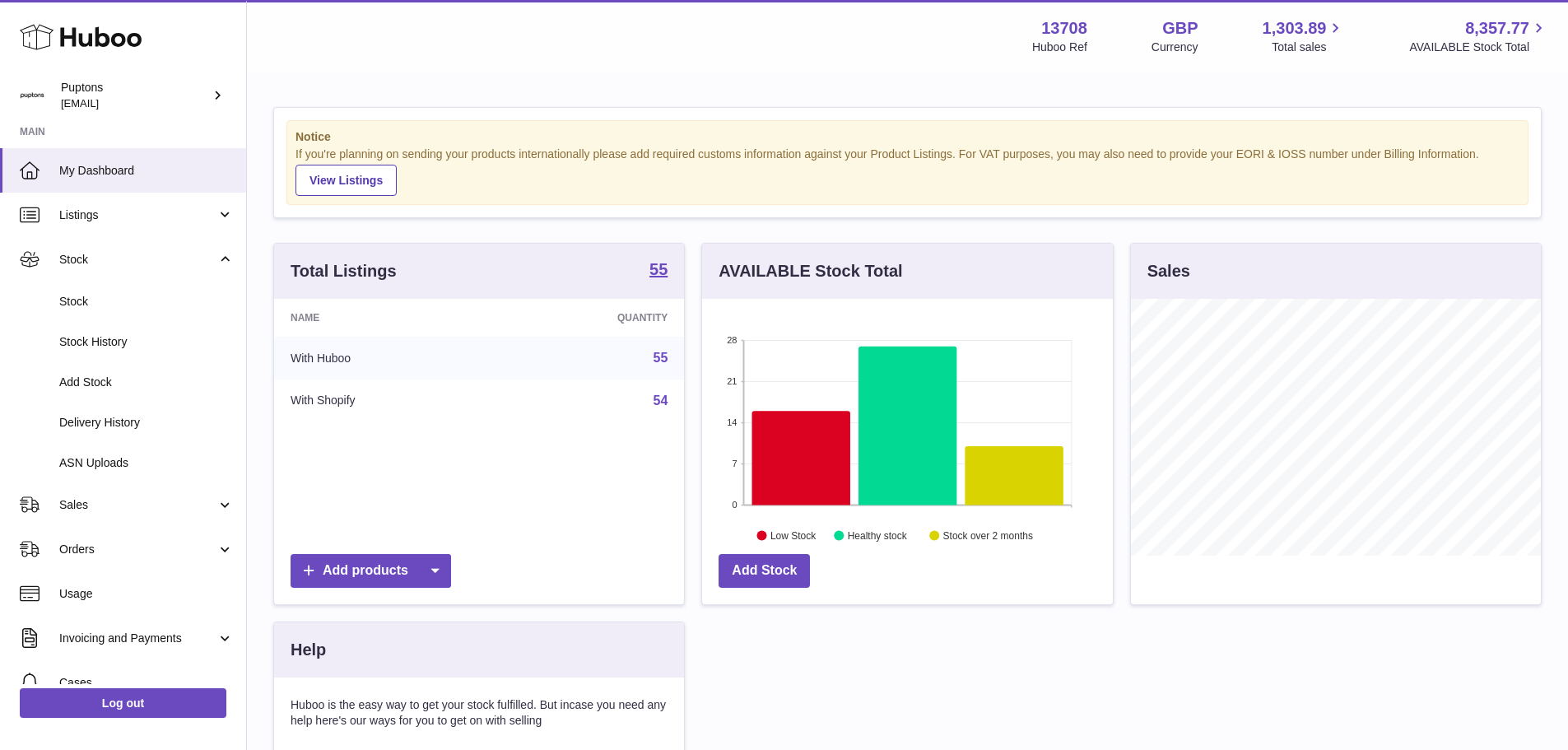 click on "Stock" at bounding box center (123, 301) 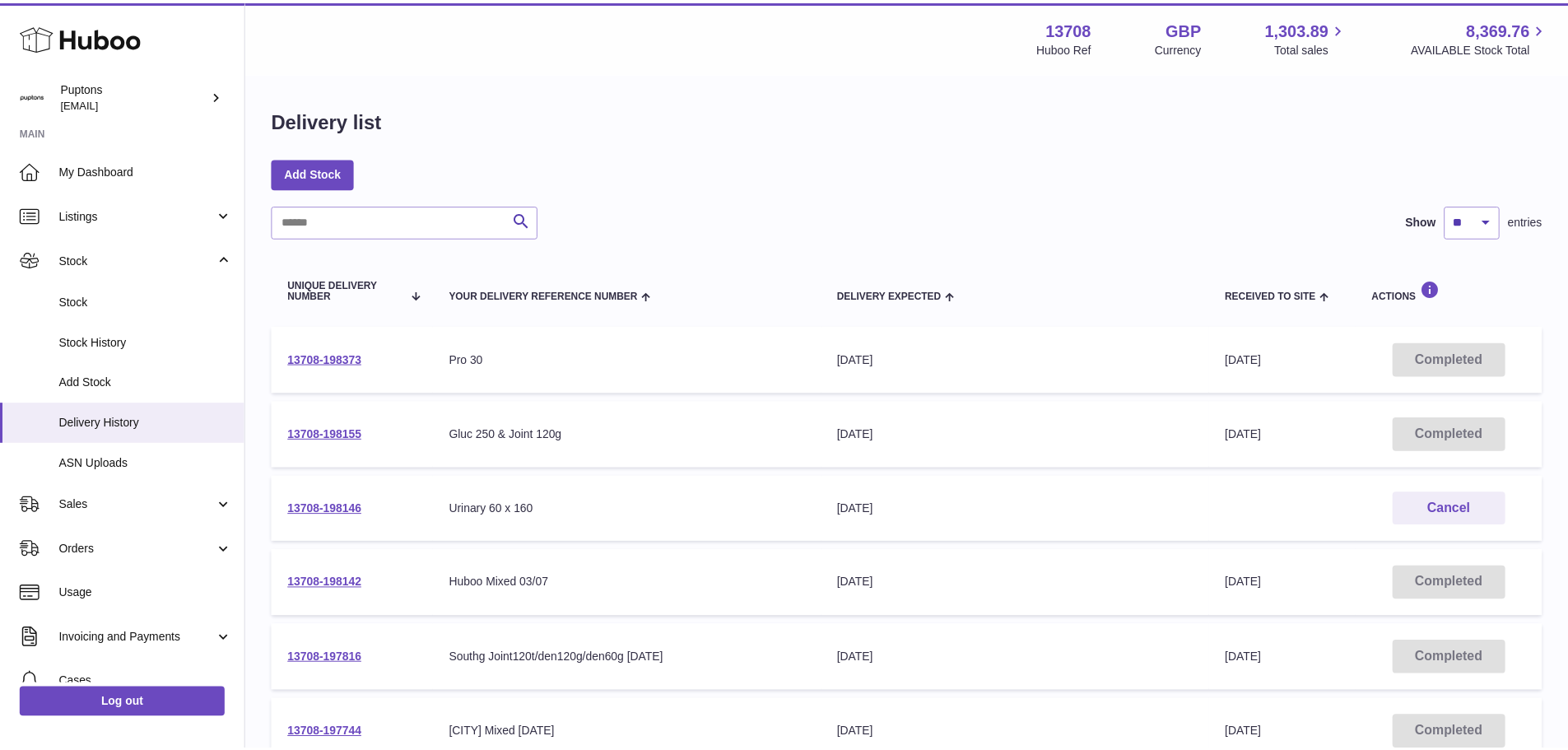 scroll, scrollTop: 0, scrollLeft: 0, axis: both 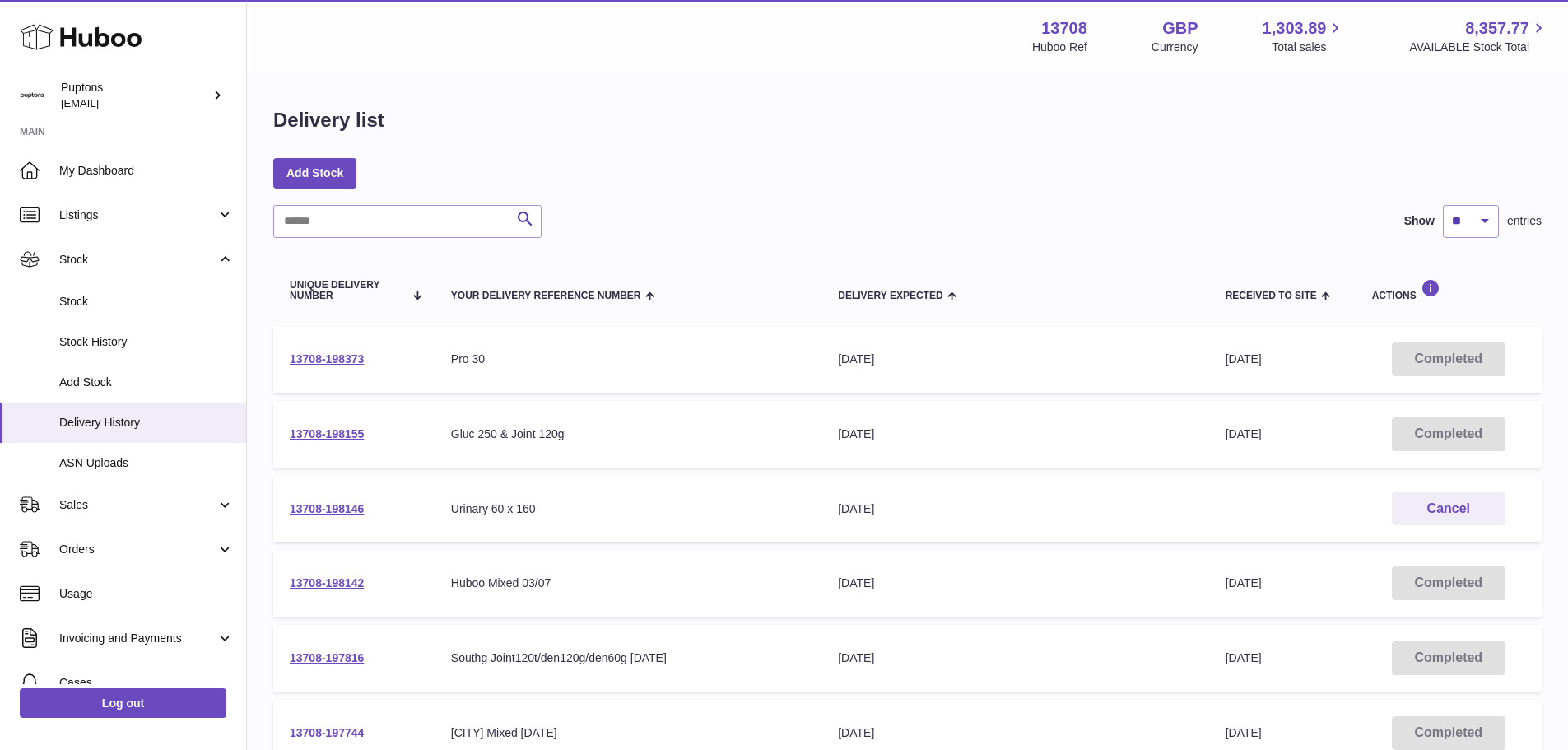 click on "13708-198373" at bounding box center [327, 359] 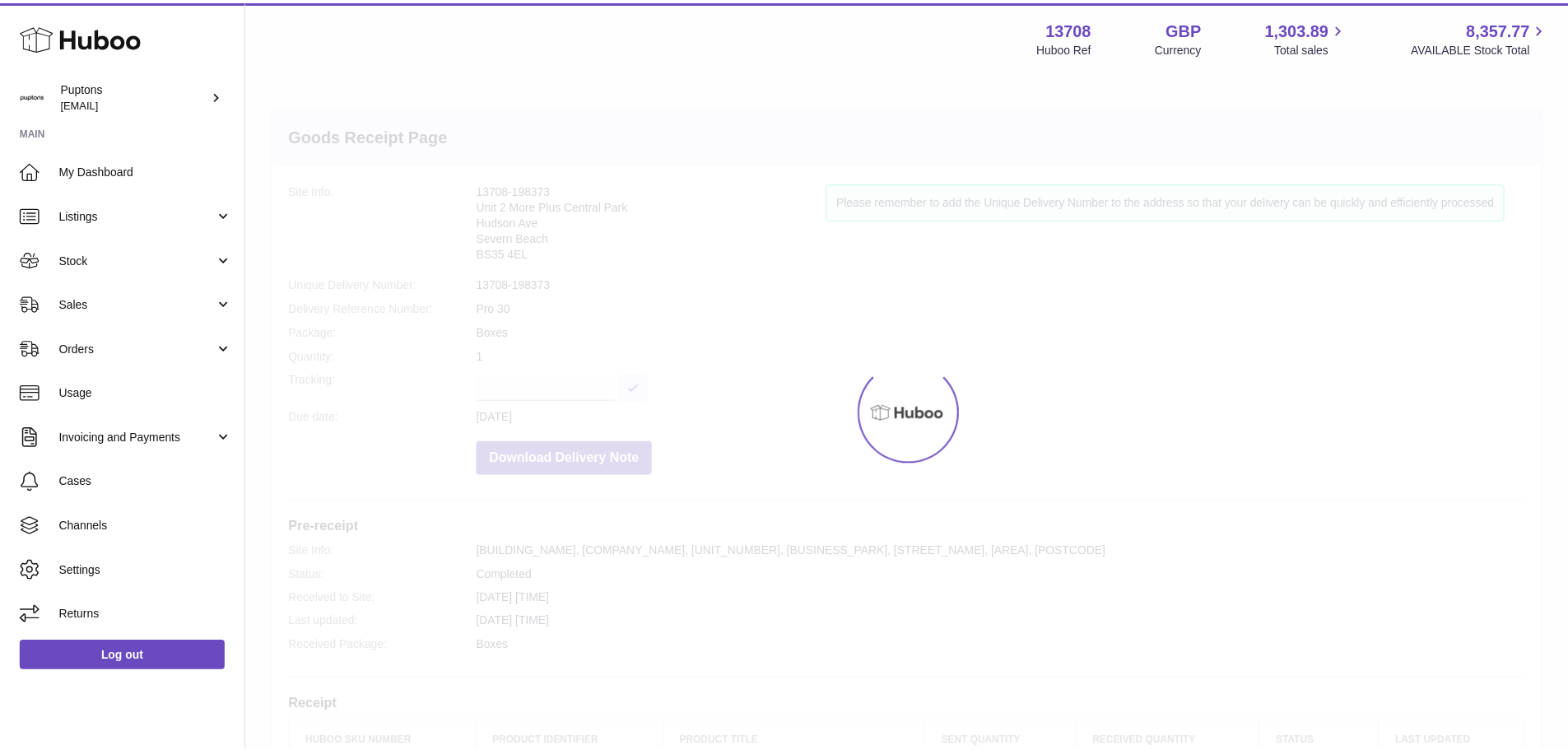 scroll, scrollTop: 0, scrollLeft: 0, axis: both 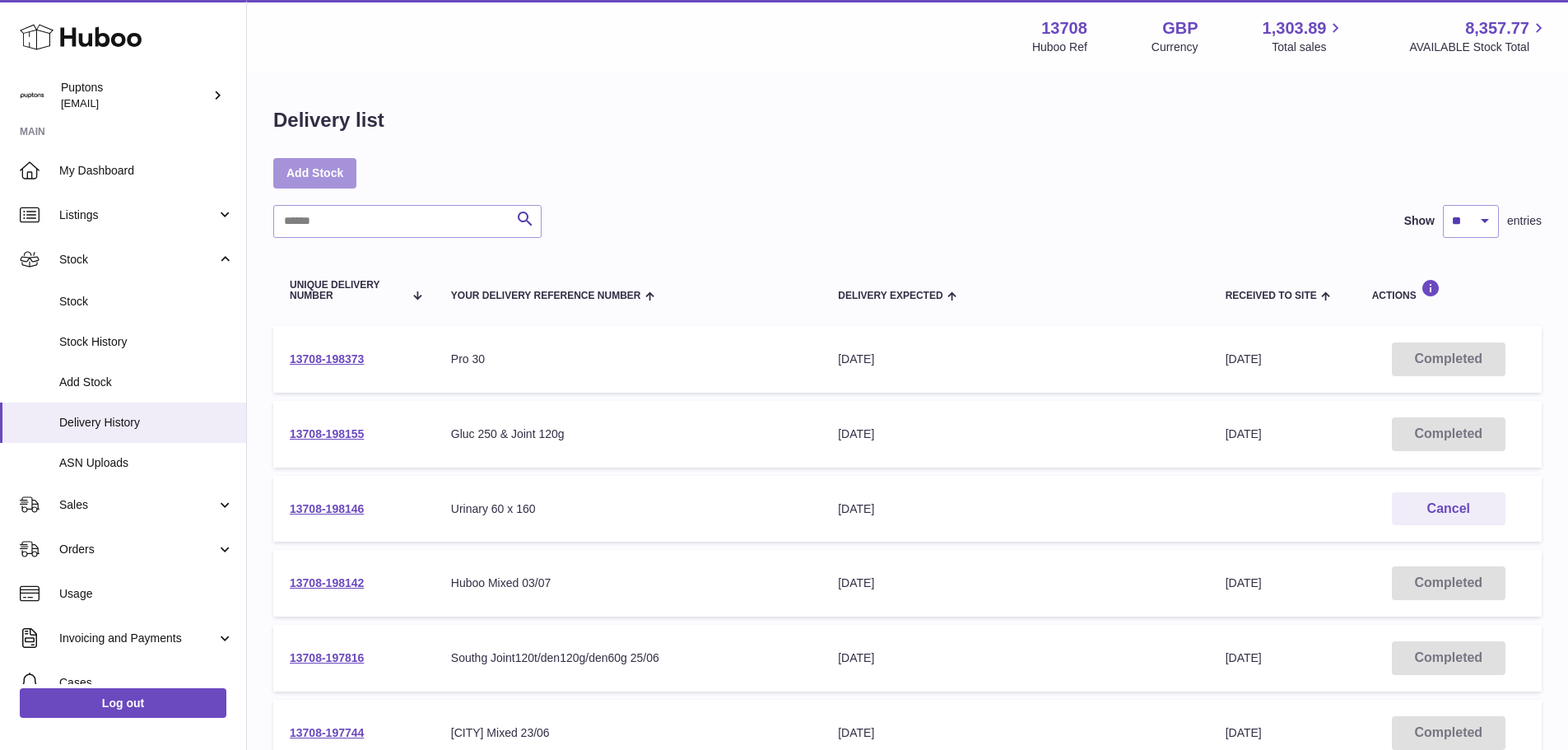 click on "Add Stock" at bounding box center [314, 173] 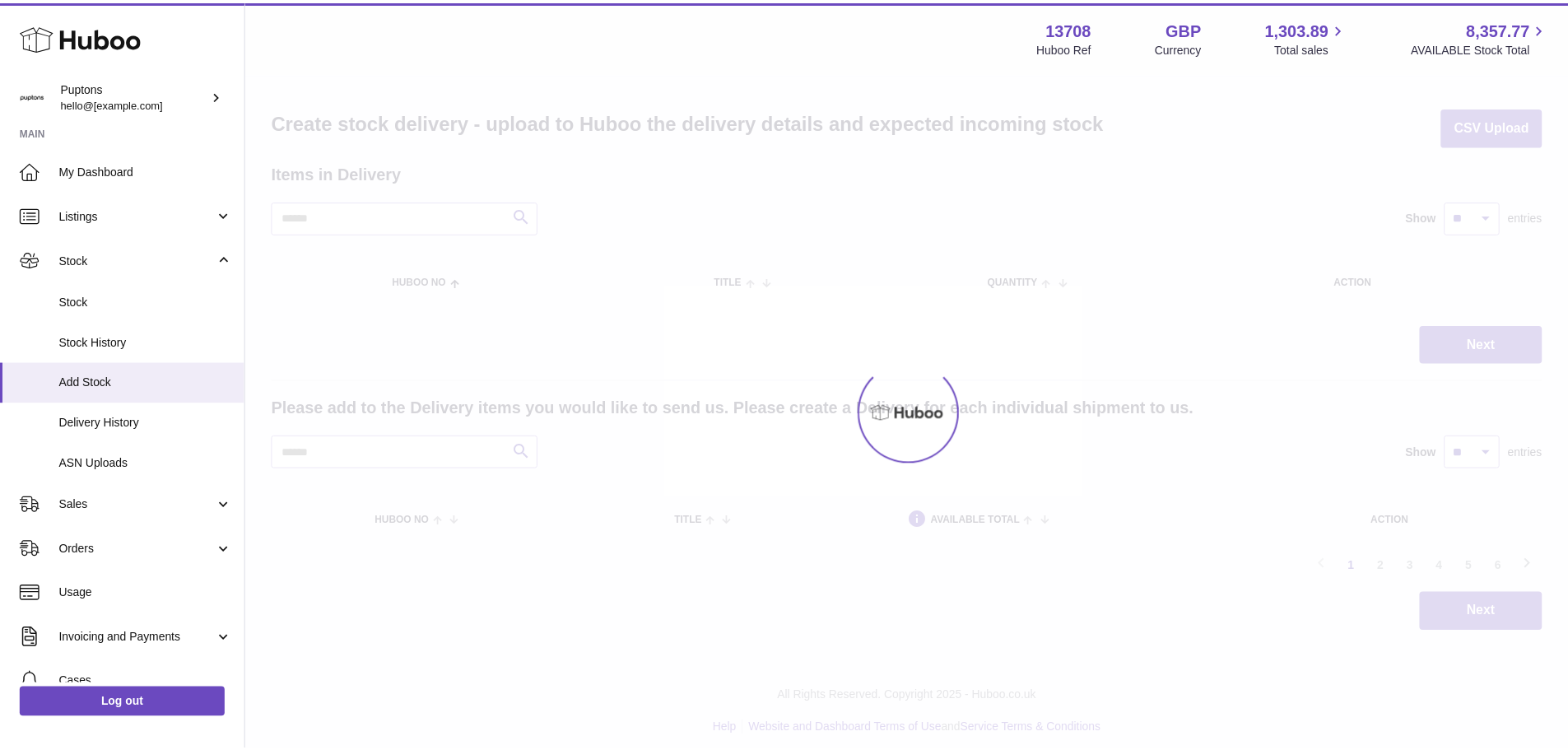 scroll, scrollTop: 0, scrollLeft: 0, axis: both 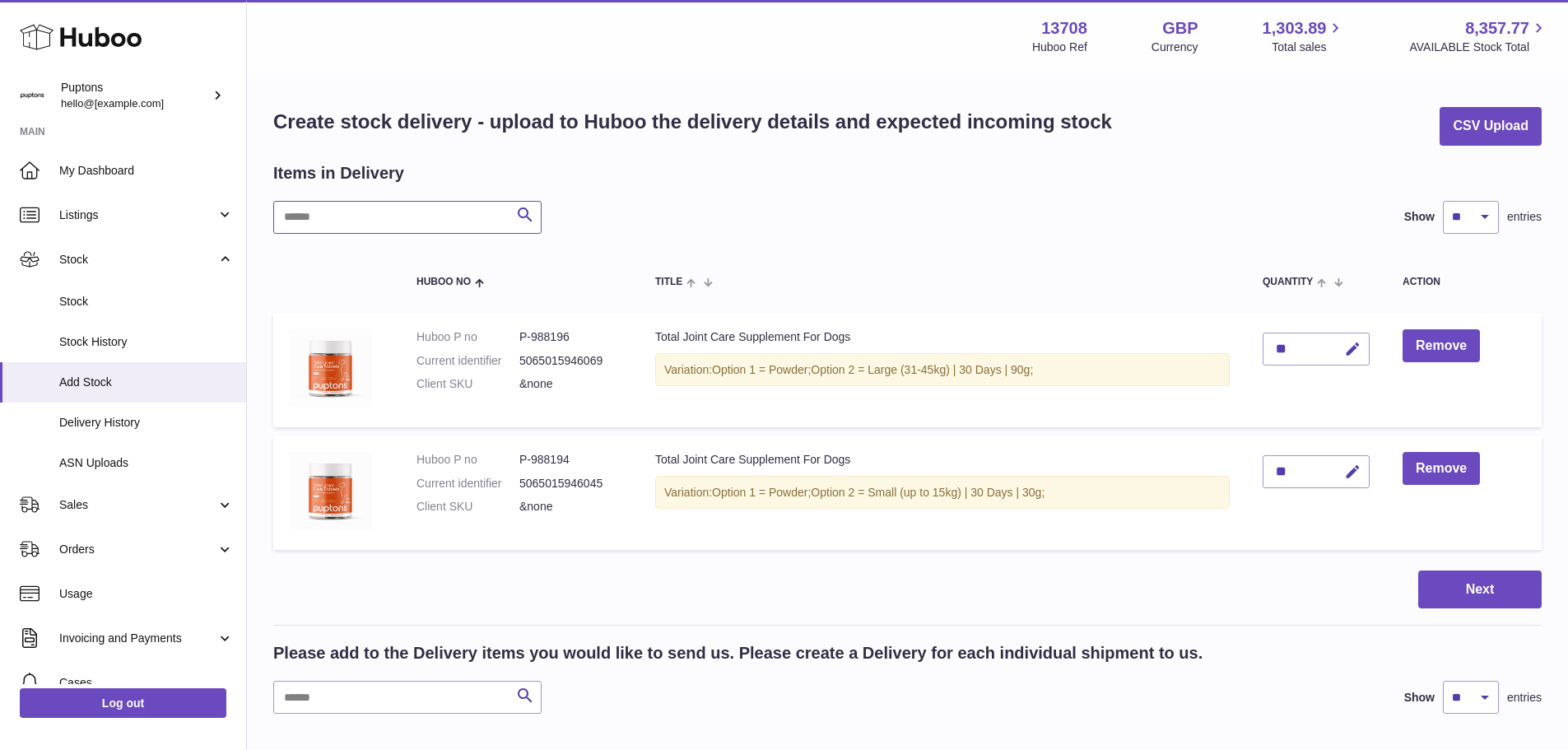 click at bounding box center [407, 217] 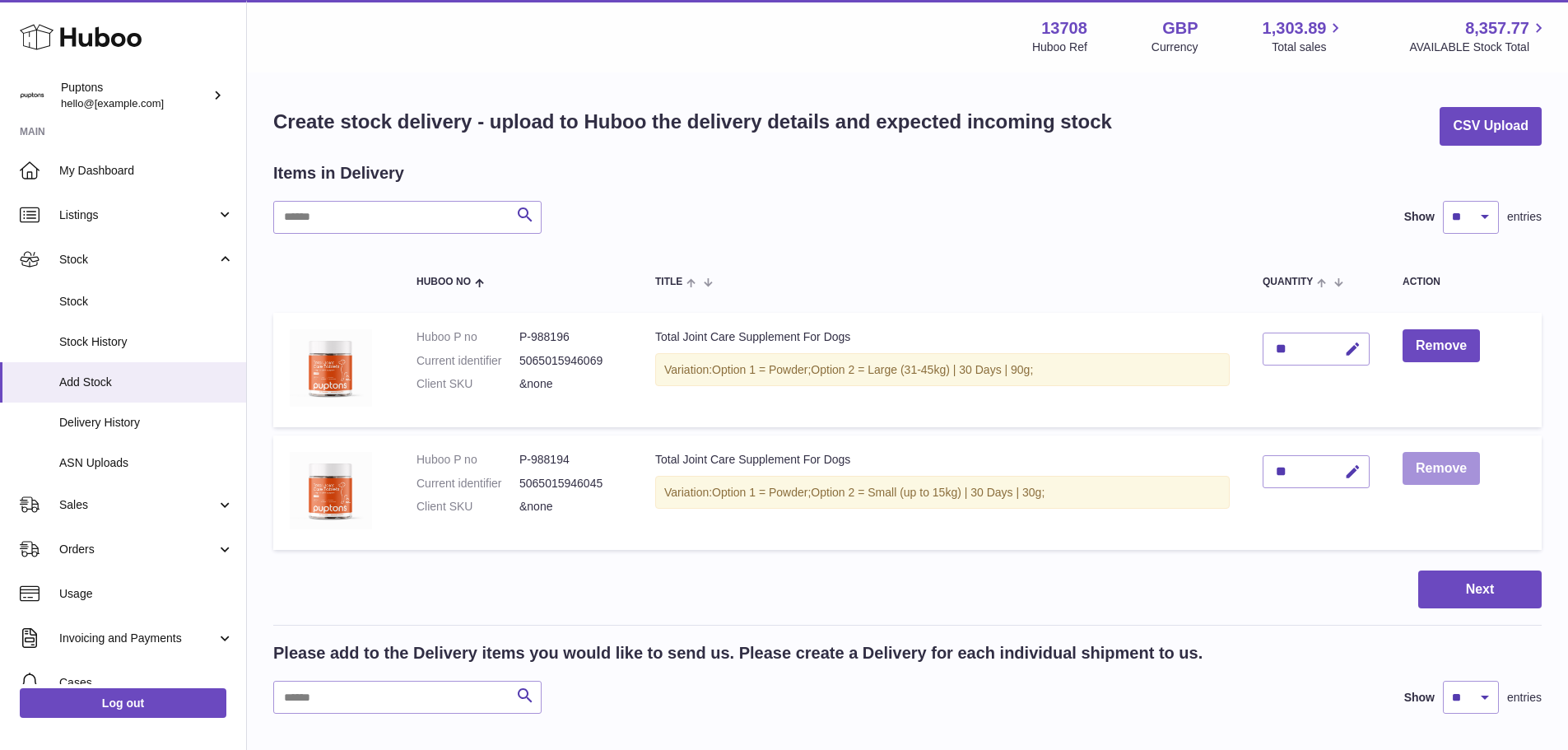 click on "Remove" at bounding box center (1441, 468) 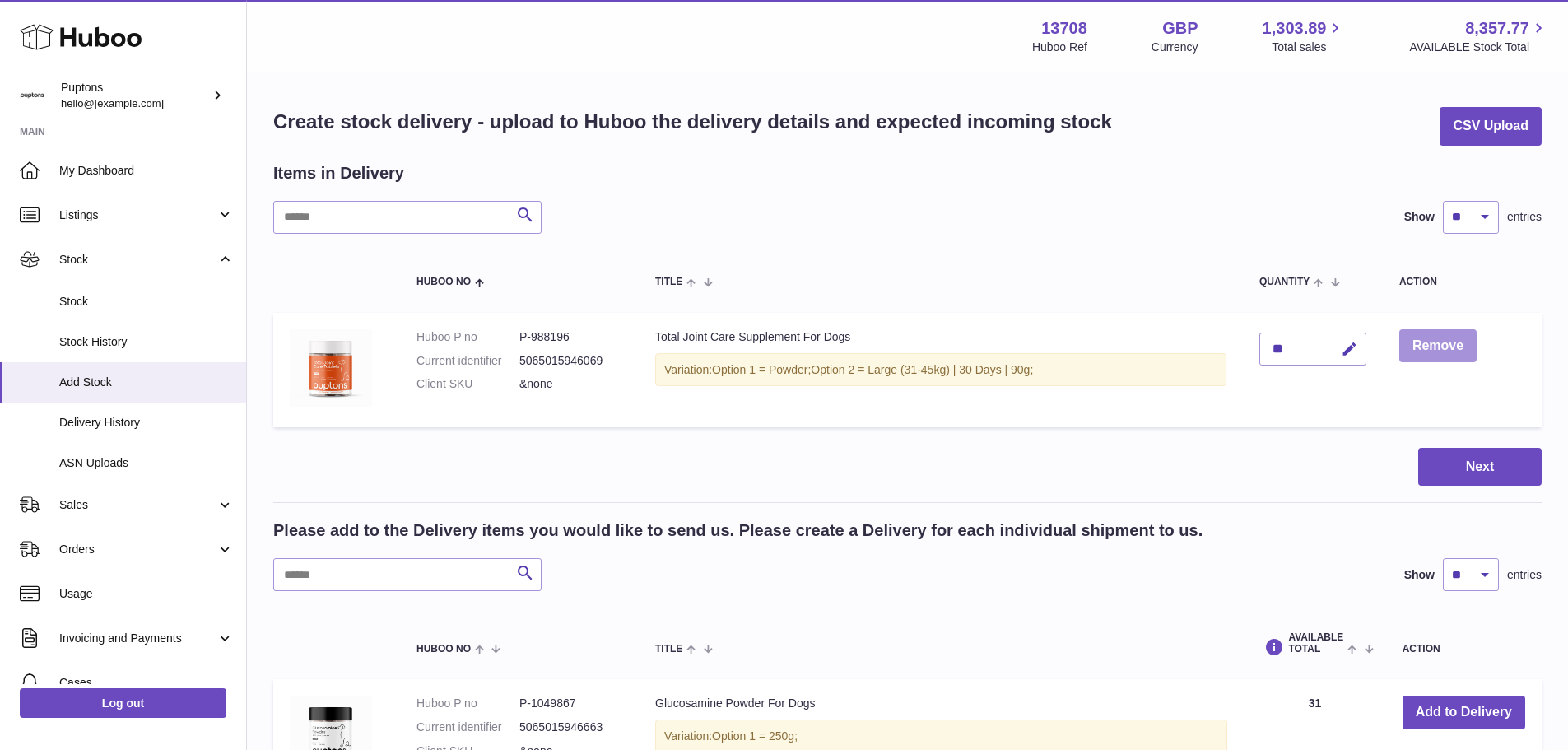 click on "Remove" at bounding box center (1438, 346) 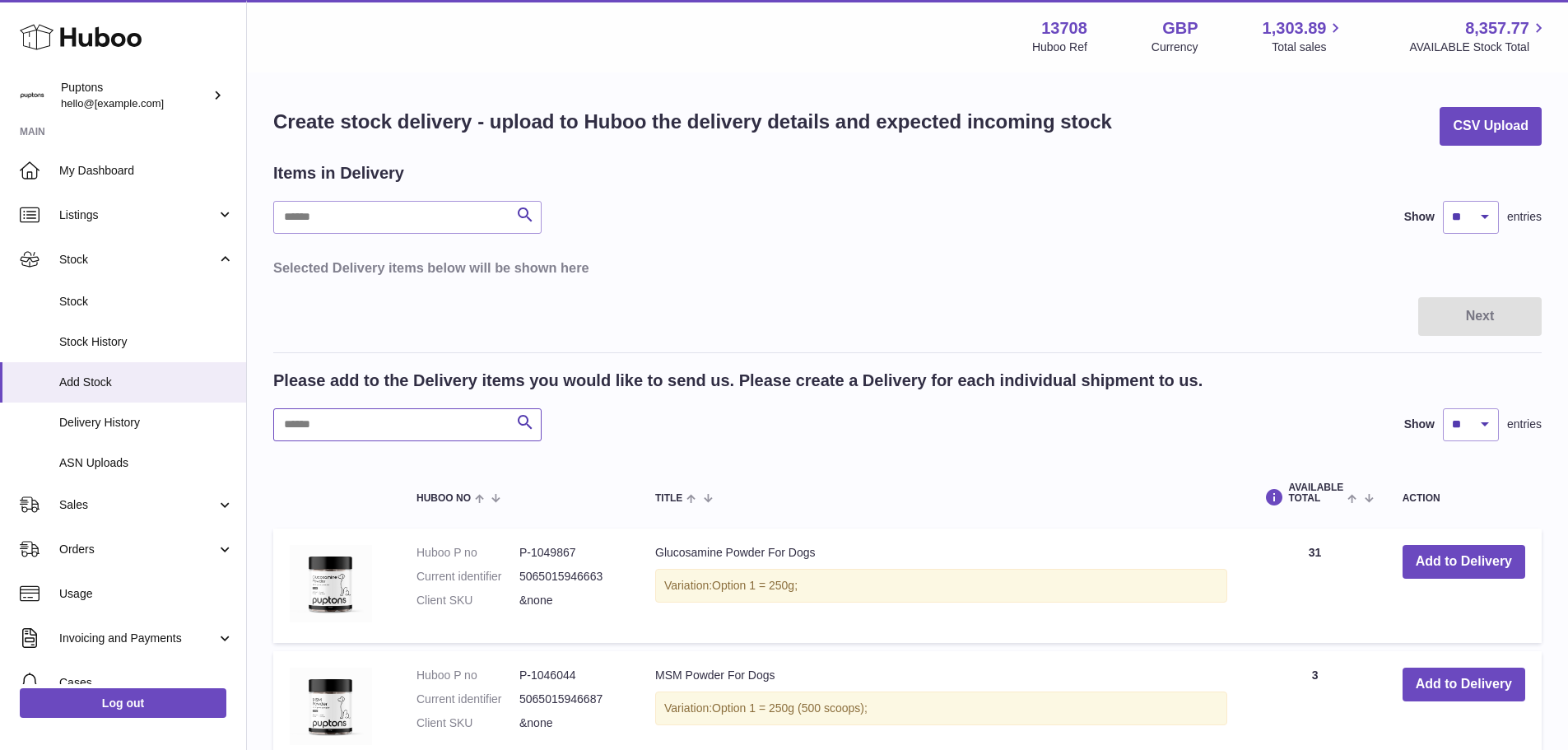 click at bounding box center (407, 425) 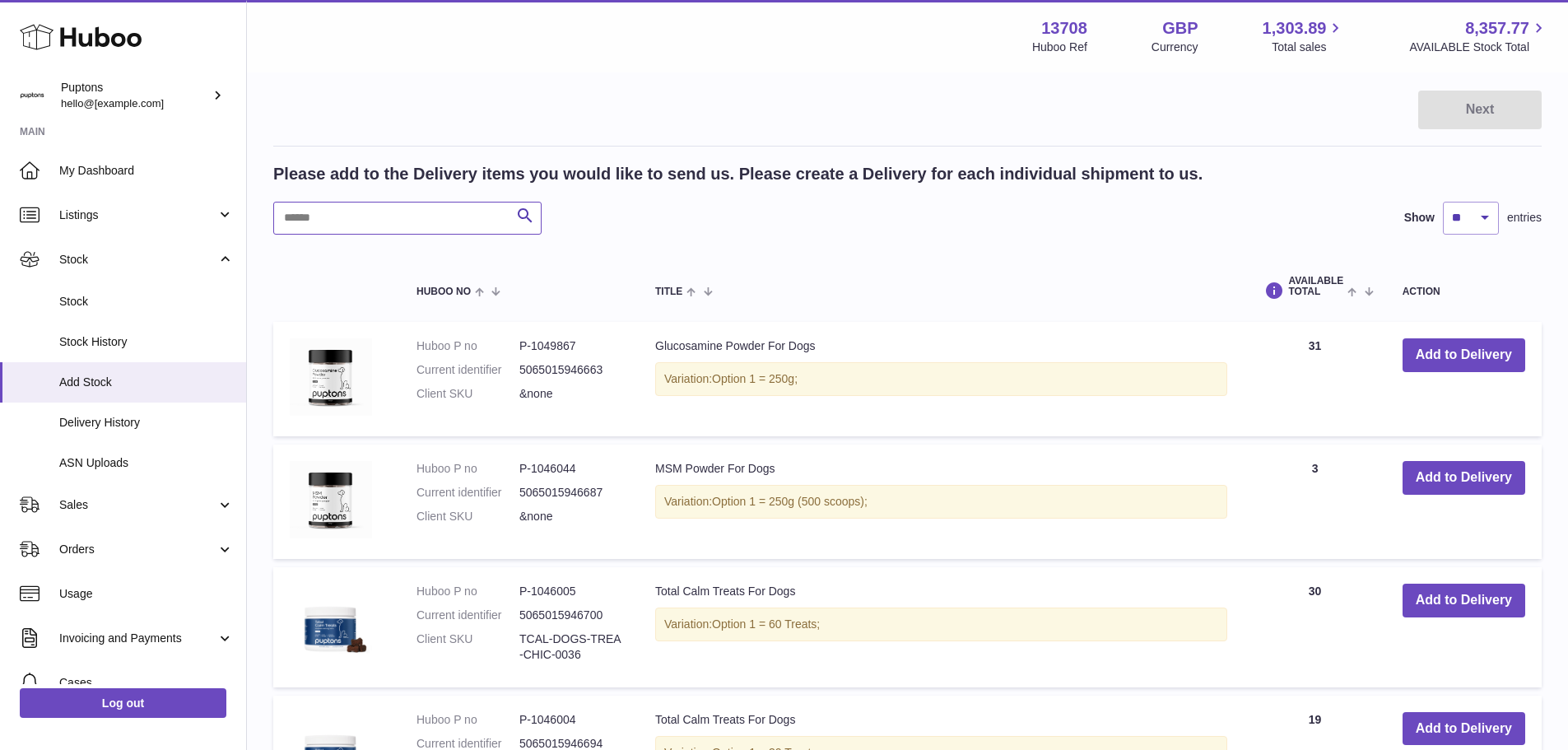 scroll, scrollTop: 206, scrollLeft: 0, axis: vertical 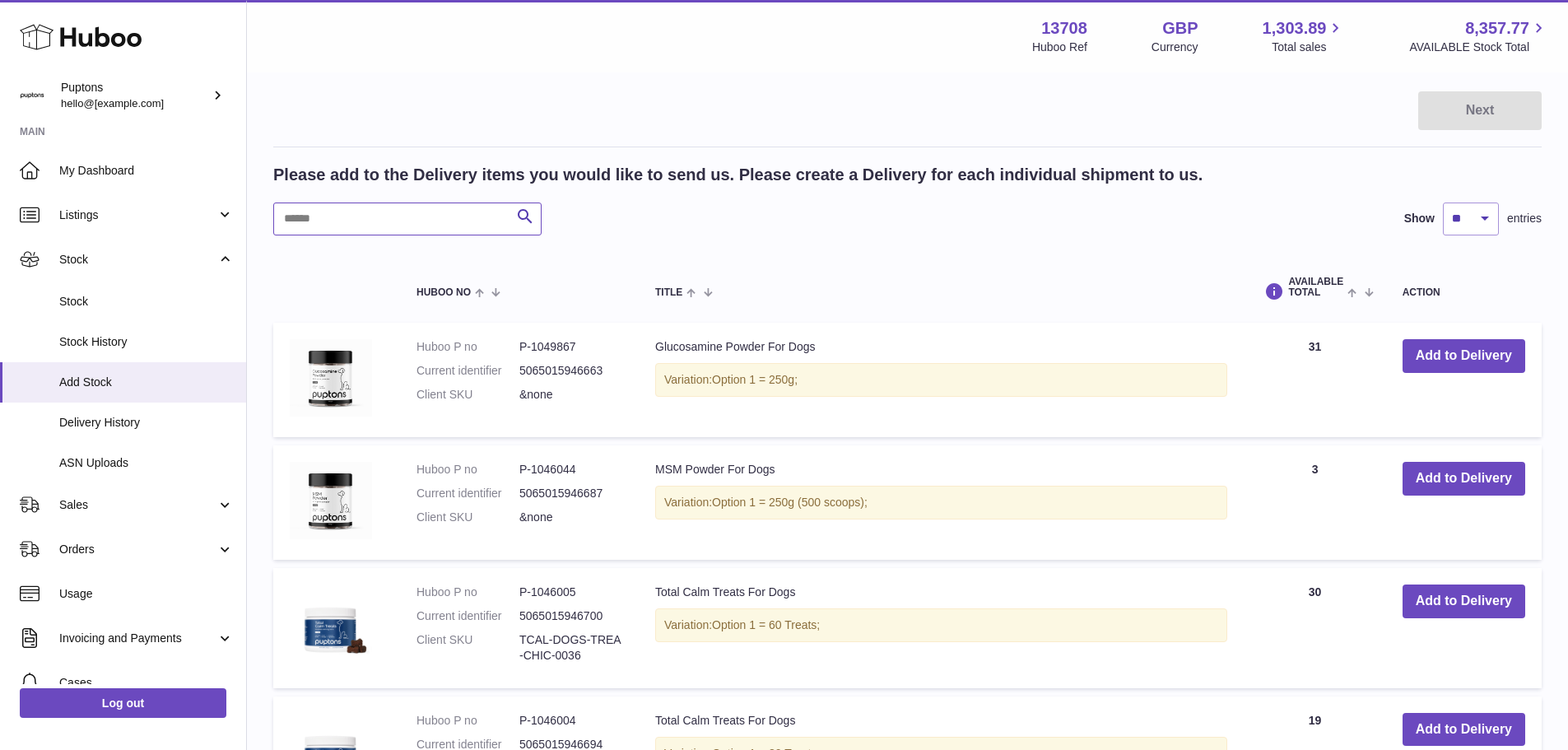 type on "*" 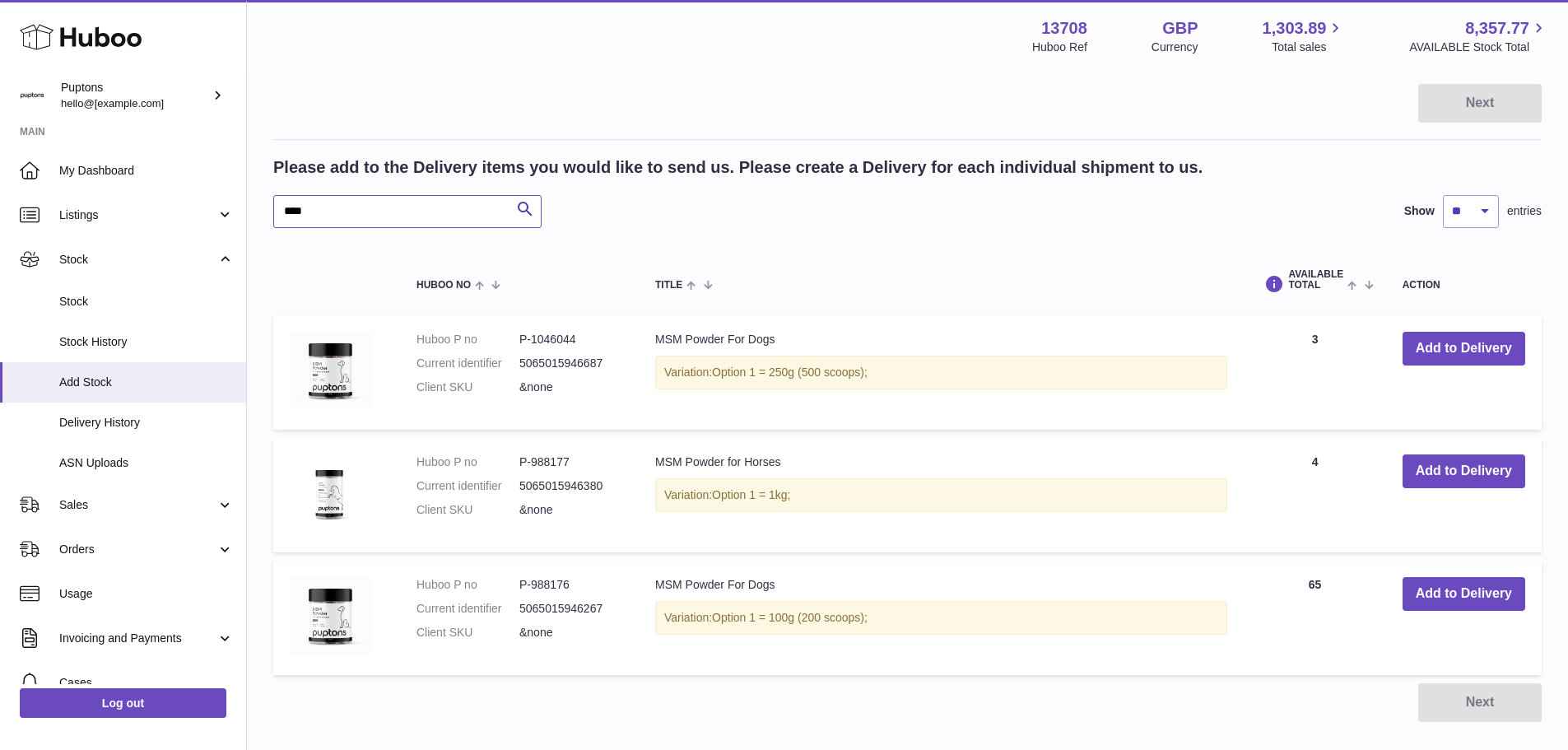 scroll, scrollTop: 222, scrollLeft: 0, axis: vertical 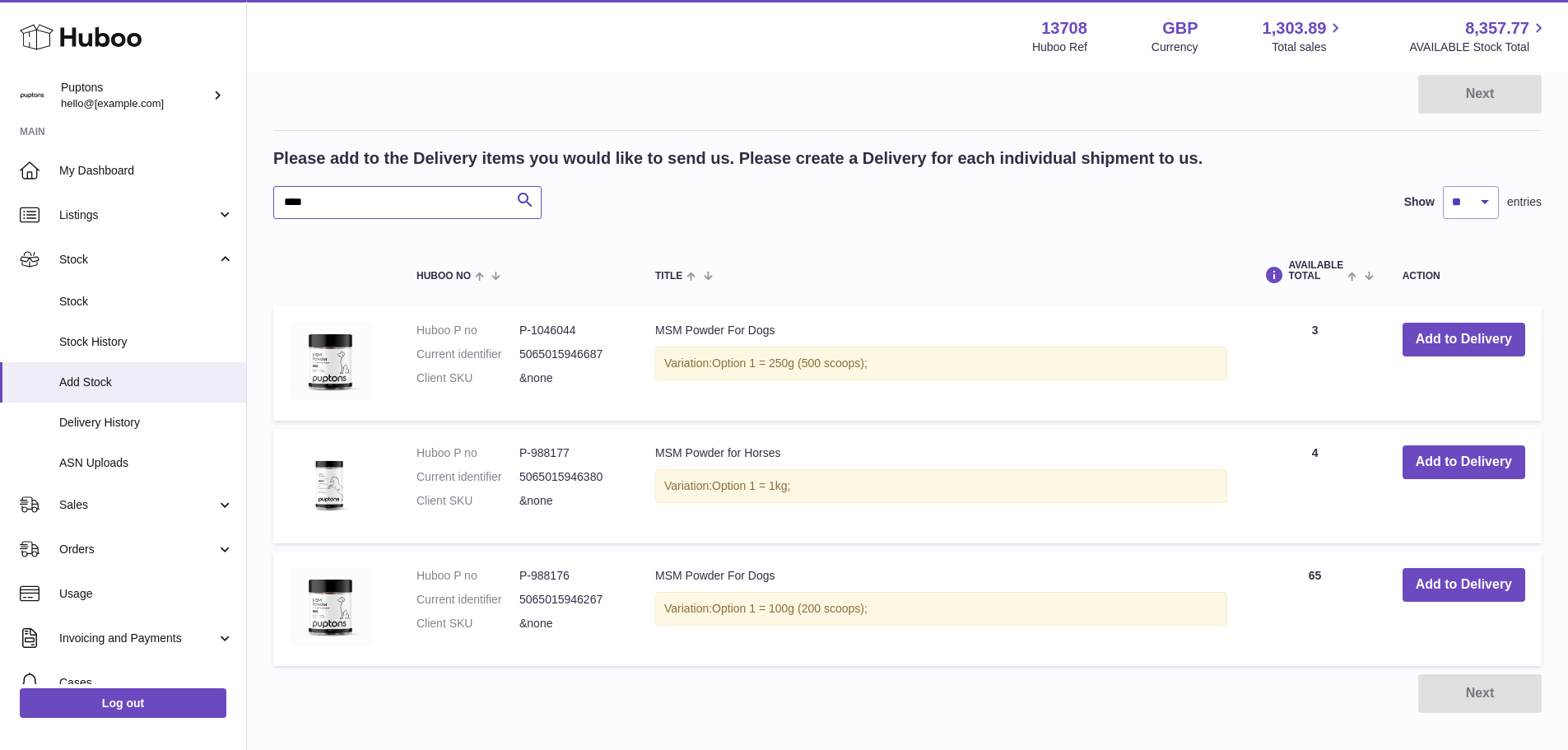 type on "***" 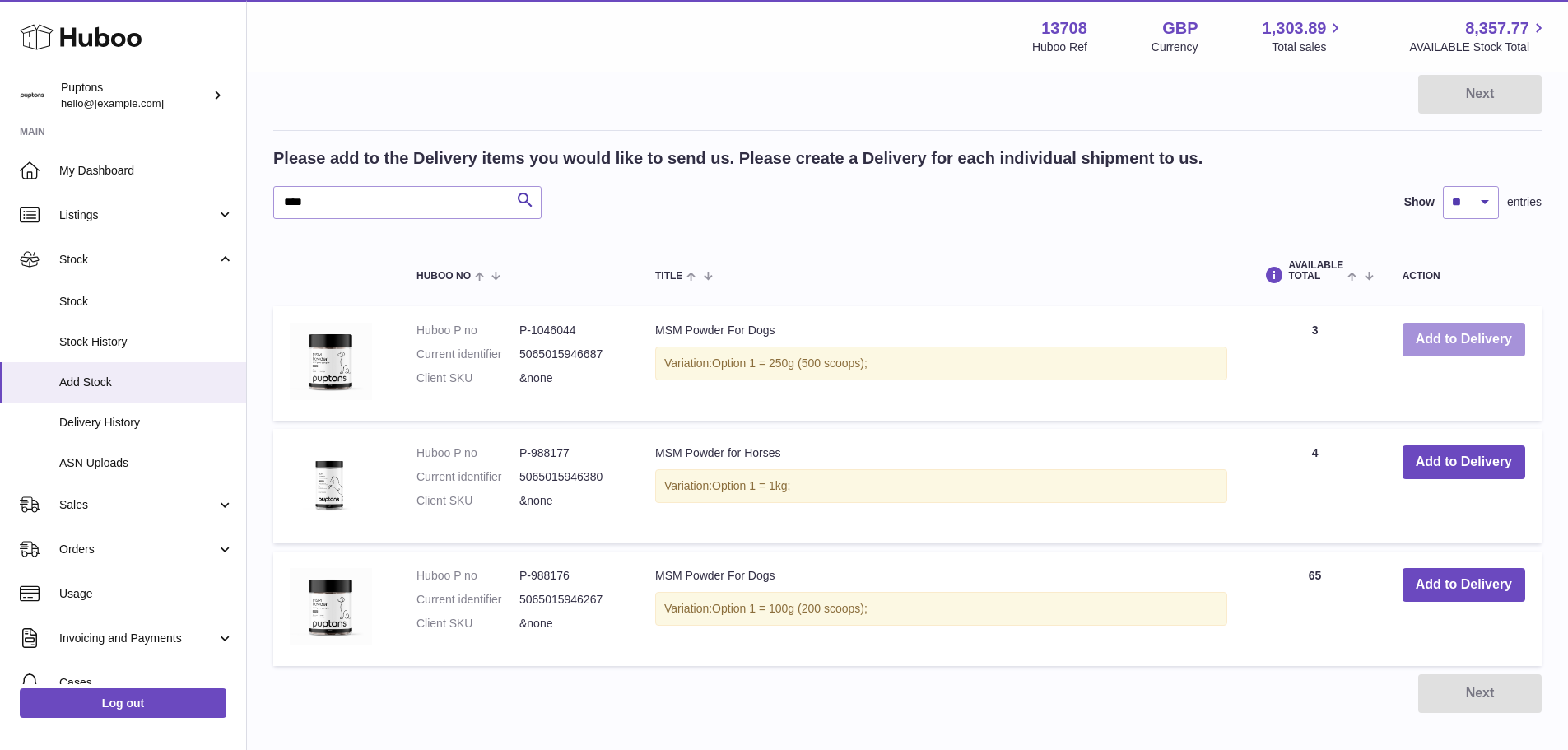 click on "Add to Delivery" at bounding box center [1463, 339] 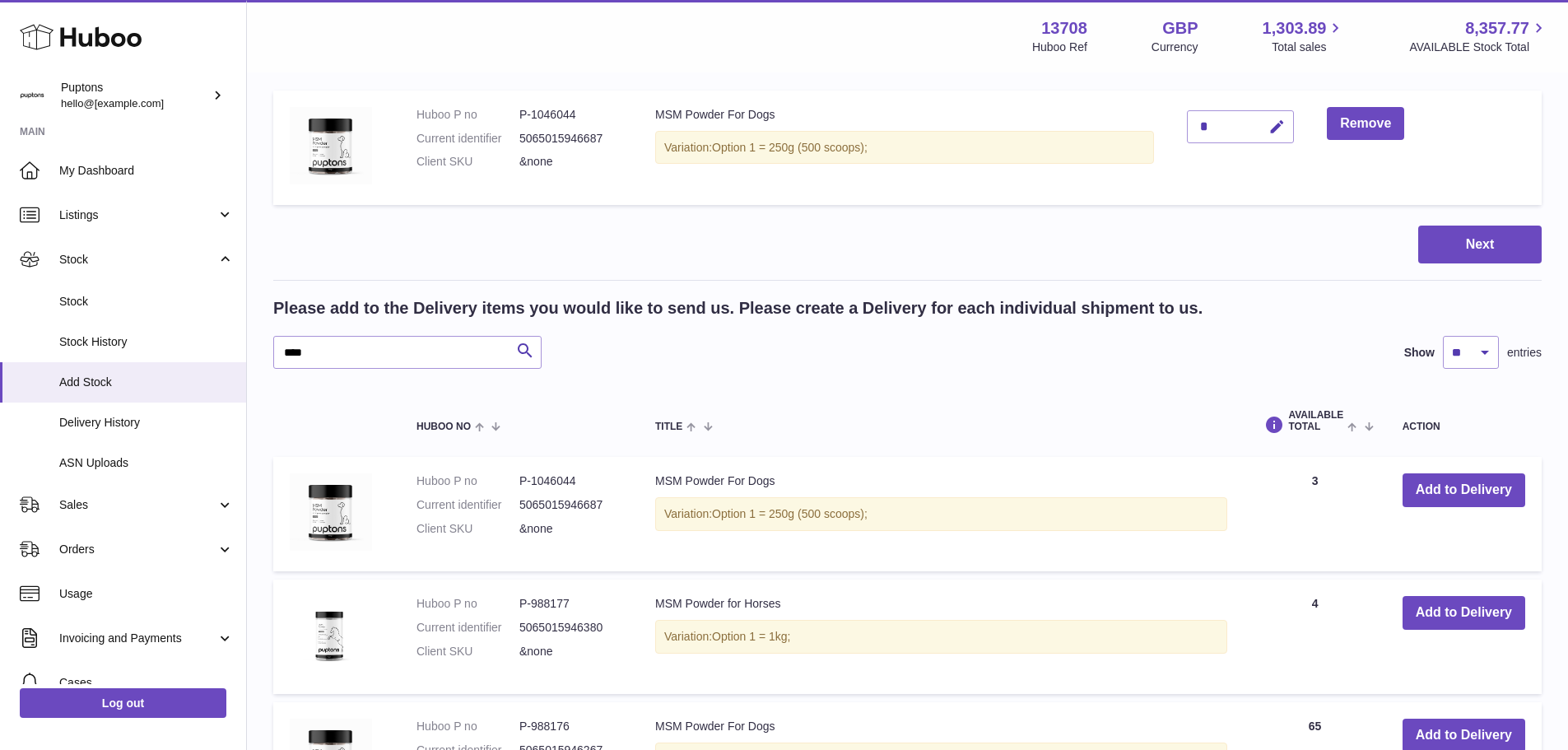 click at bounding box center (1277, 127) 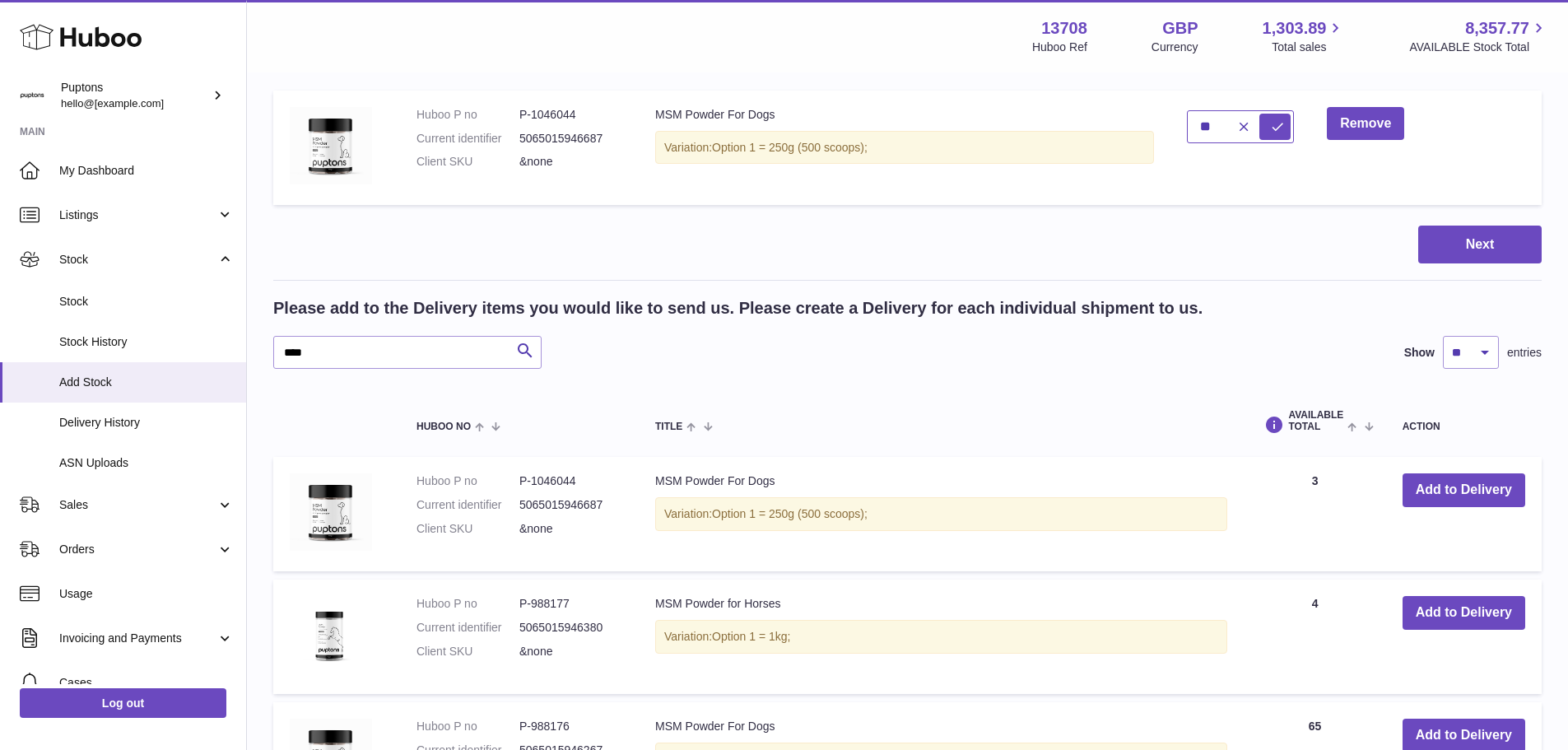 type on "**" 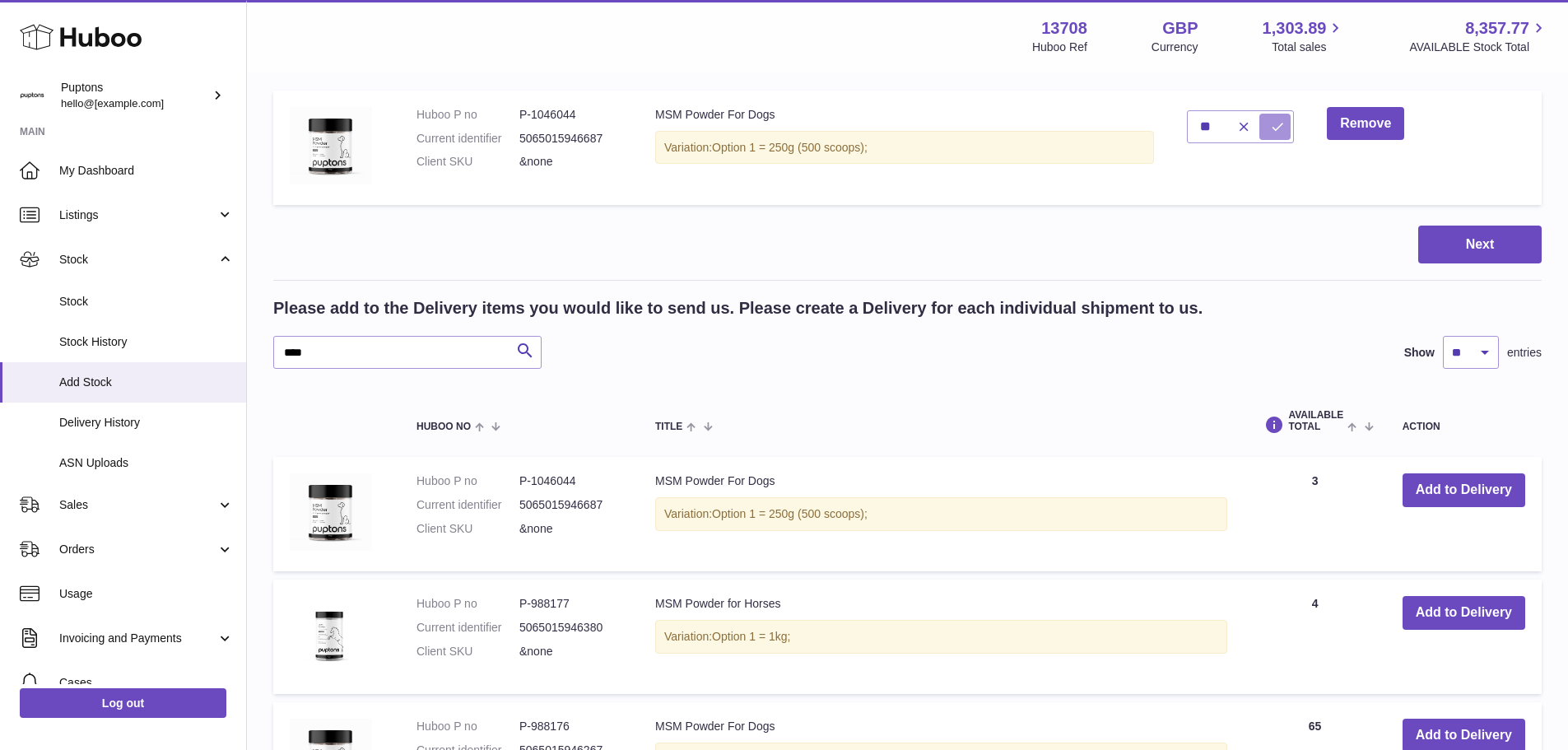 click at bounding box center [1277, 127] 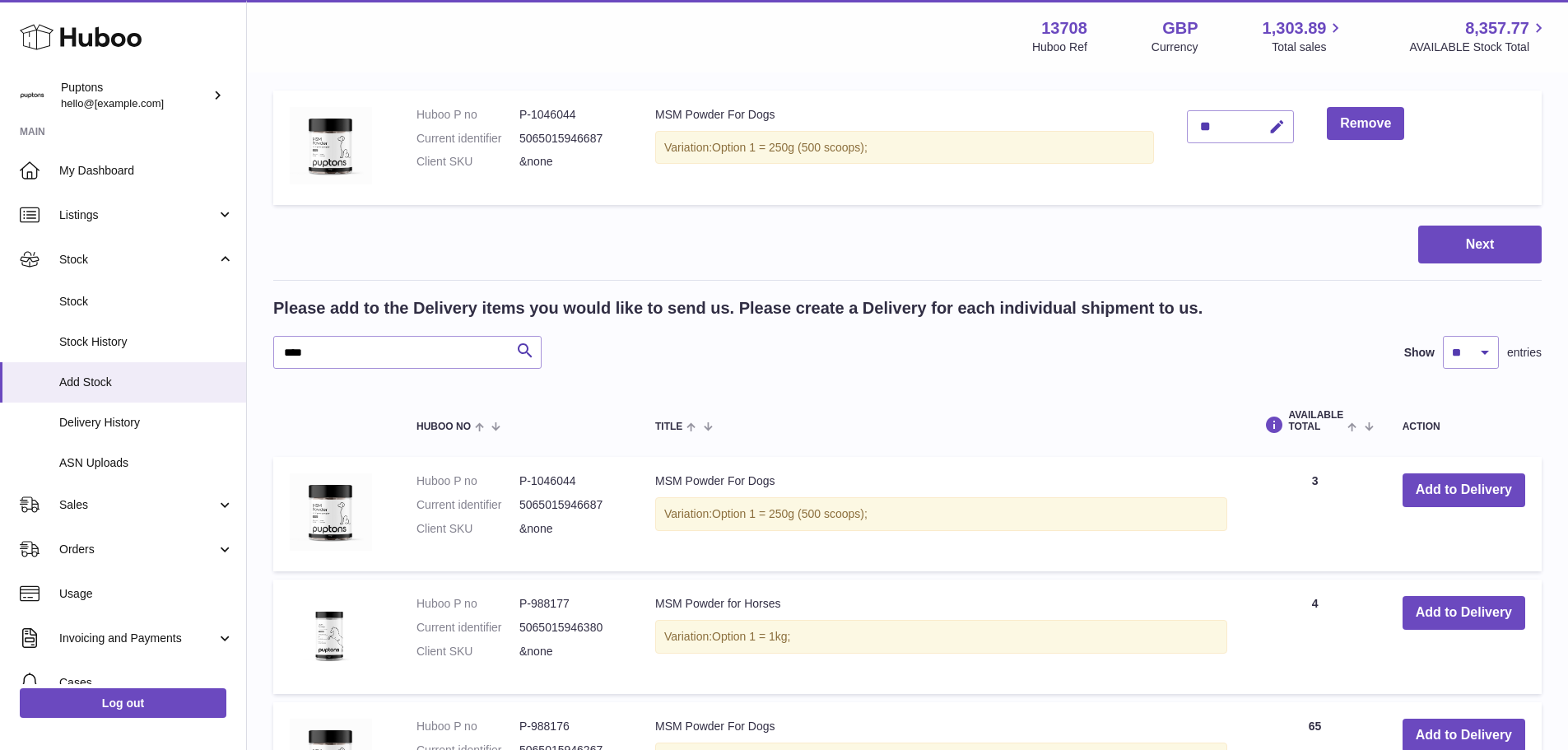 drag, startPoint x: 393, startPoint y: 379, endPoint x: 393, endPoint y: 359, distance: 20 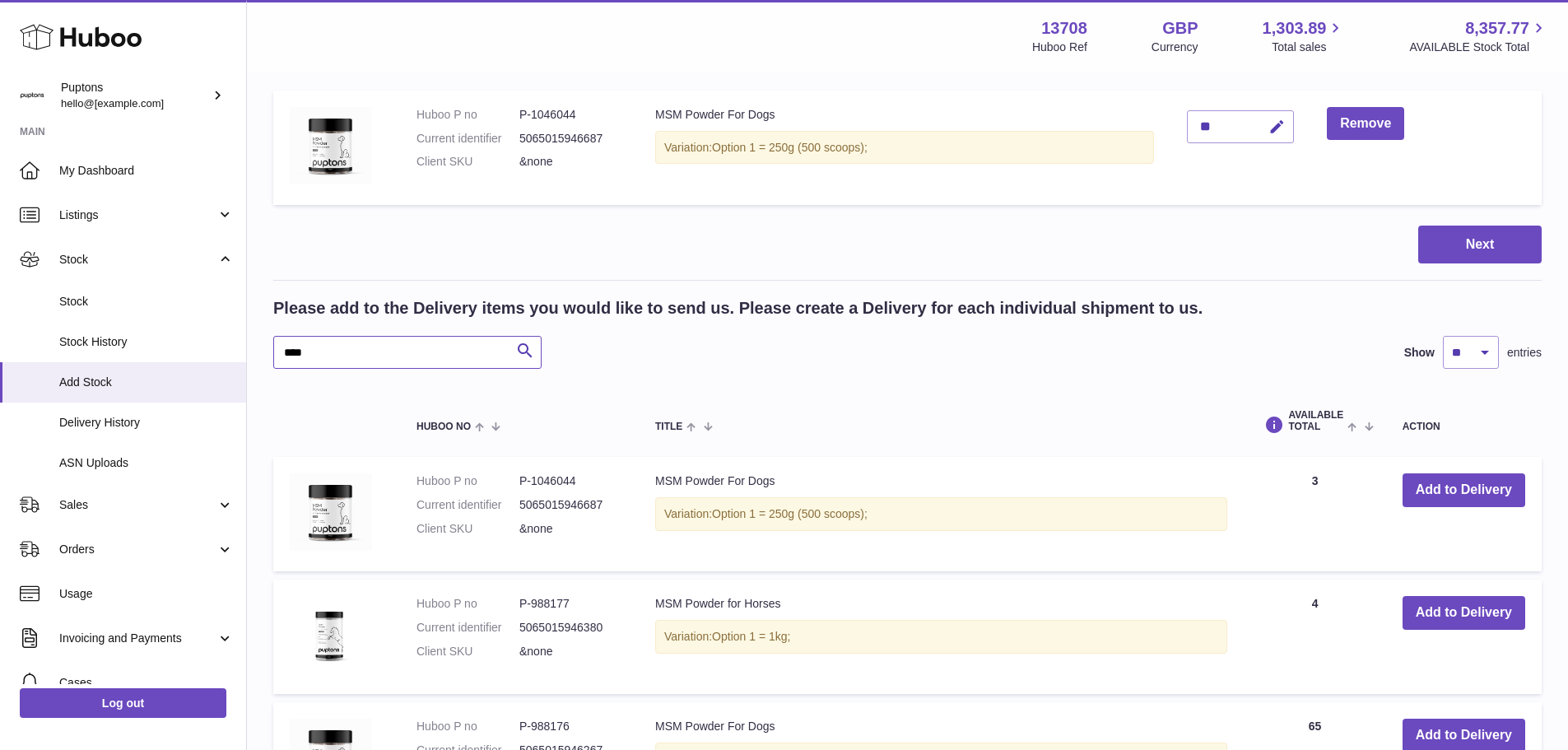 click on "***" at bounding box center [407, 352] 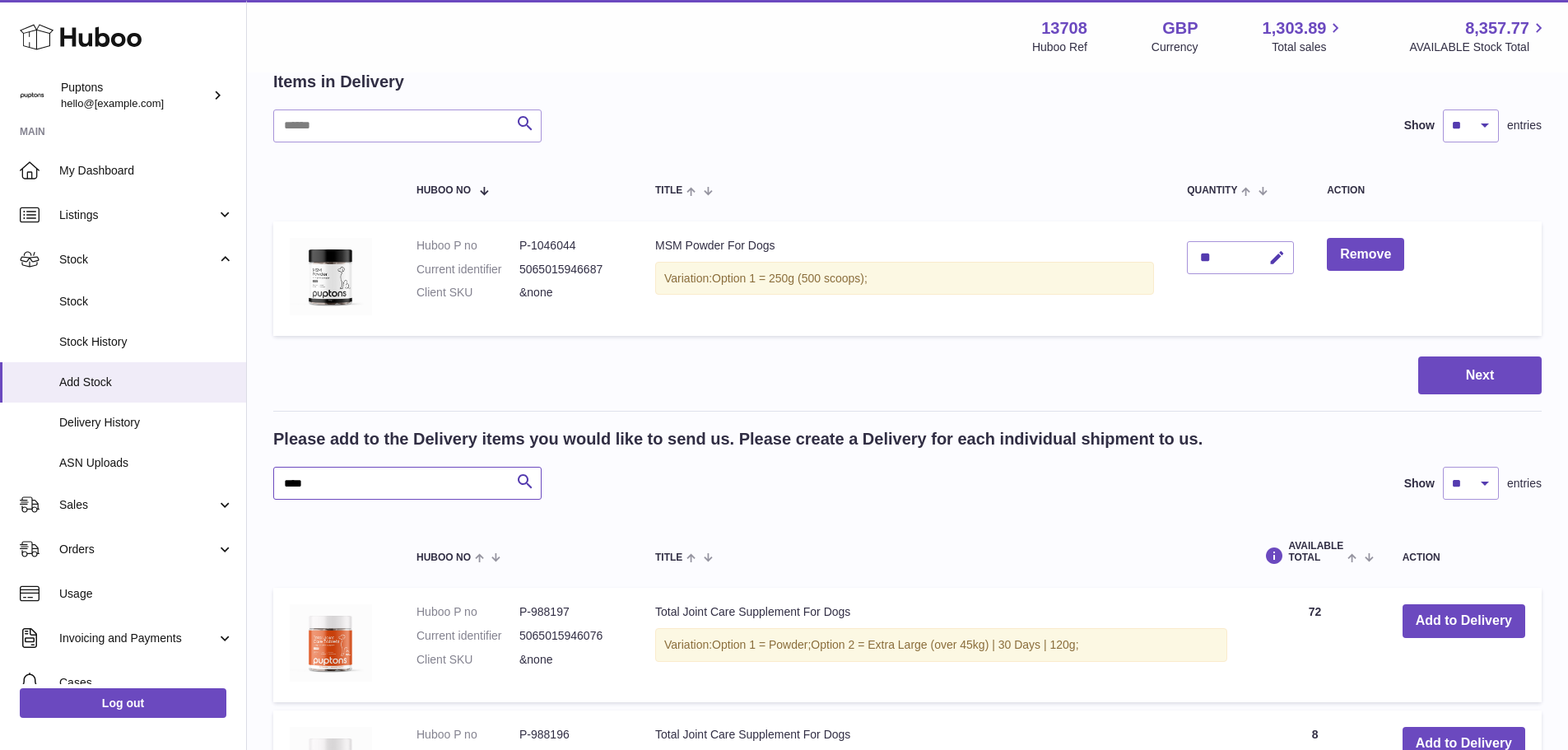 scroll, scrollTop: 222, scrollLeft: 0, axis: vertical 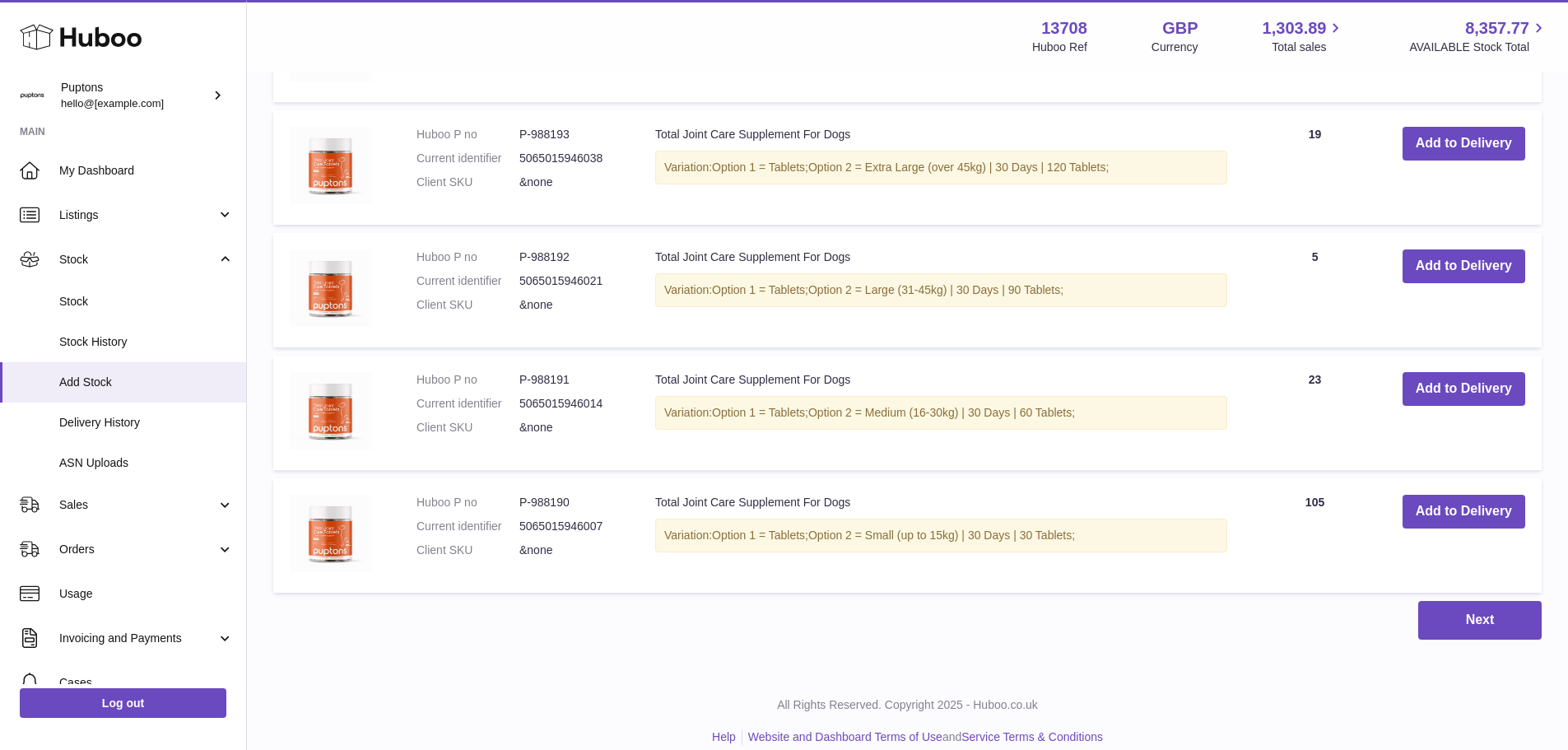 type on "*****" 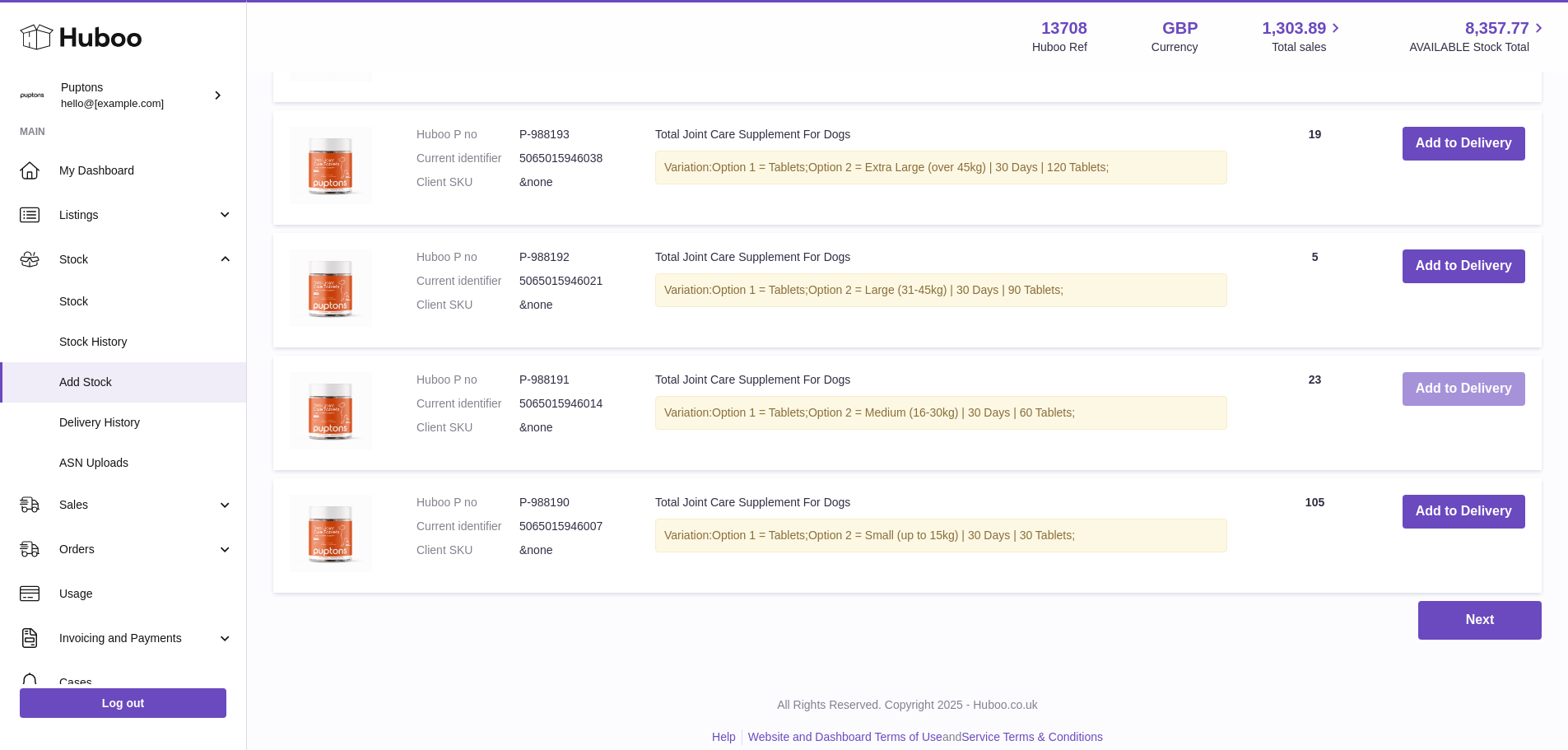 click on "Add to Delivery" at bounding box center [1463, 389] 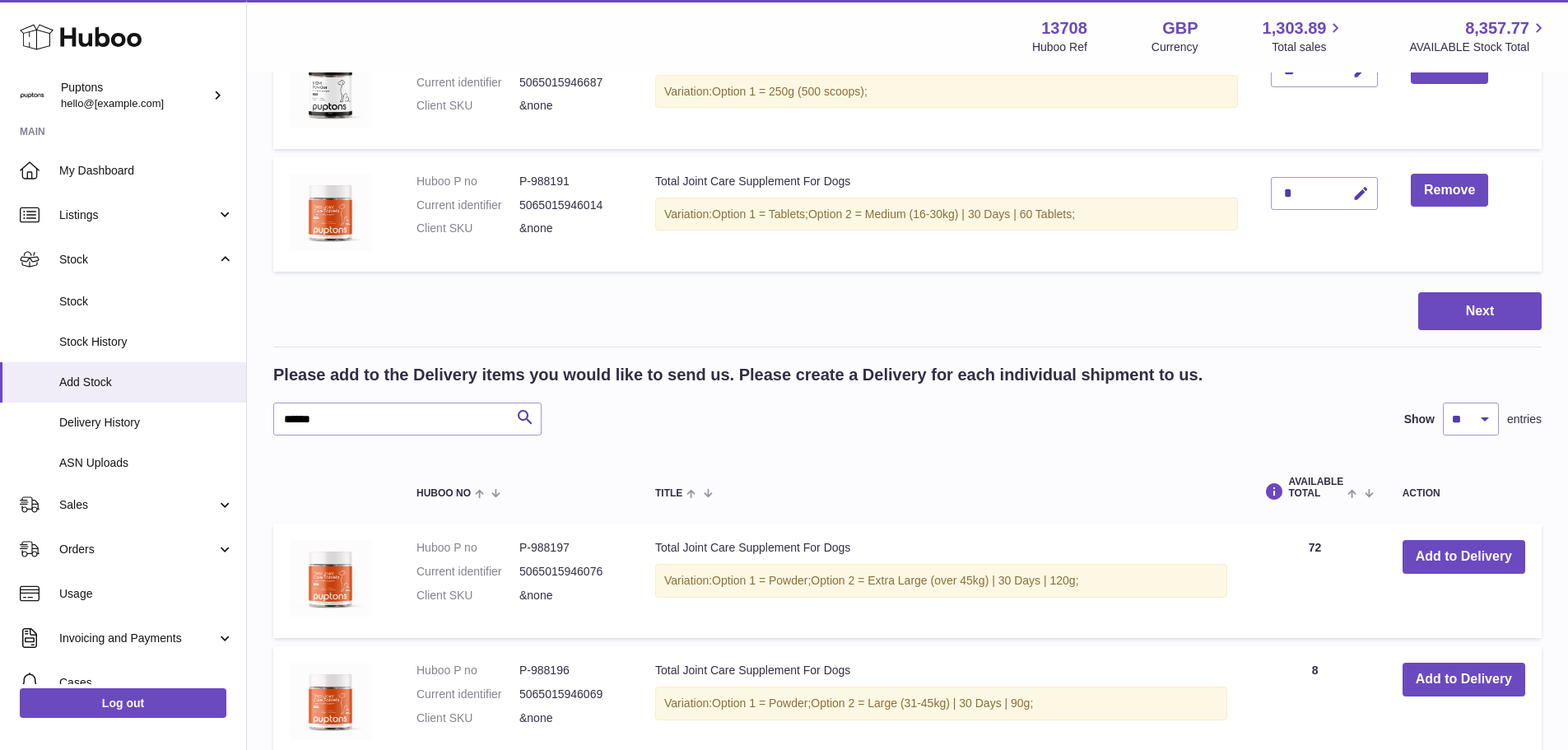 scroll, scrollTop: 268, scrollLeft: 0, axis: vertical 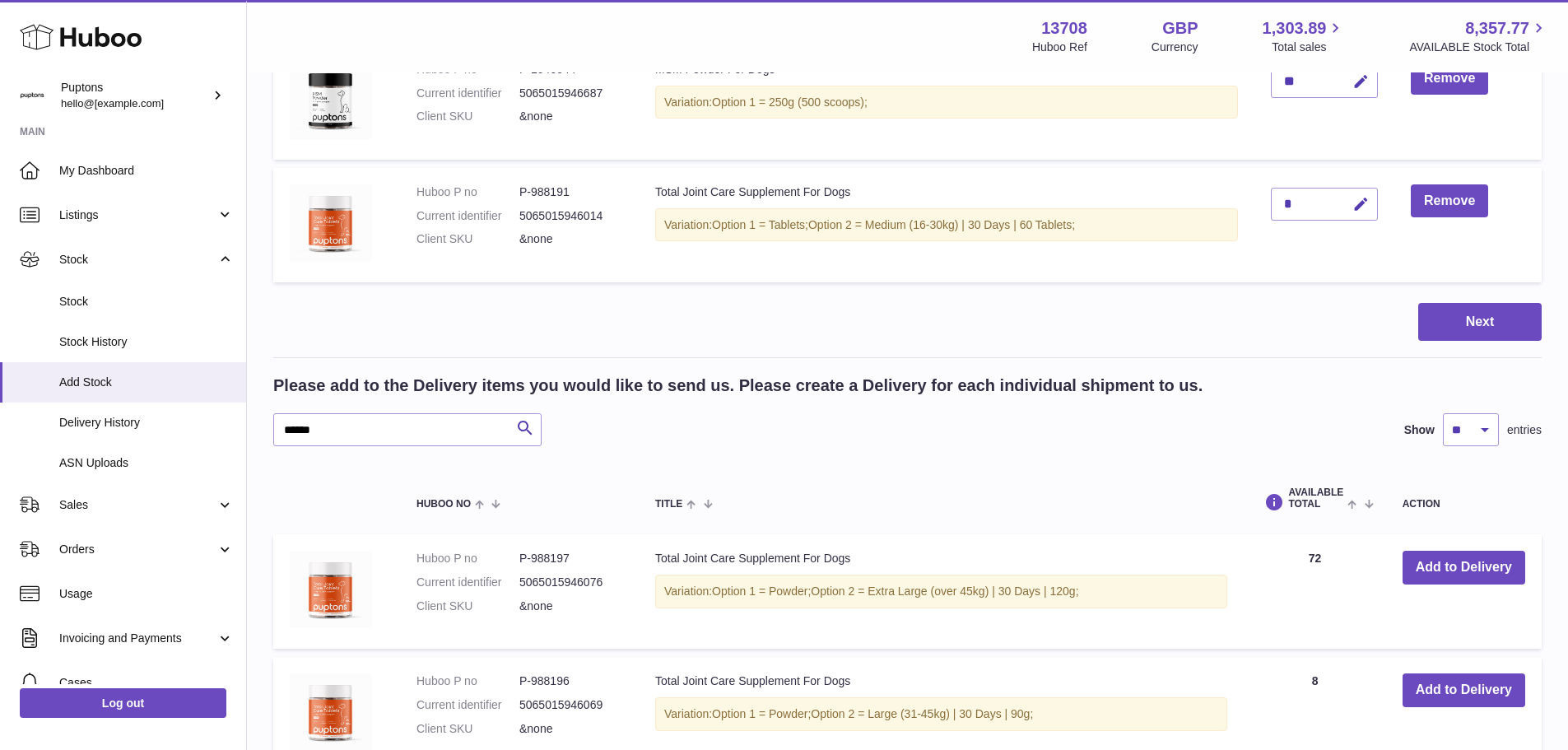 click at bounding box center (1361, 204) 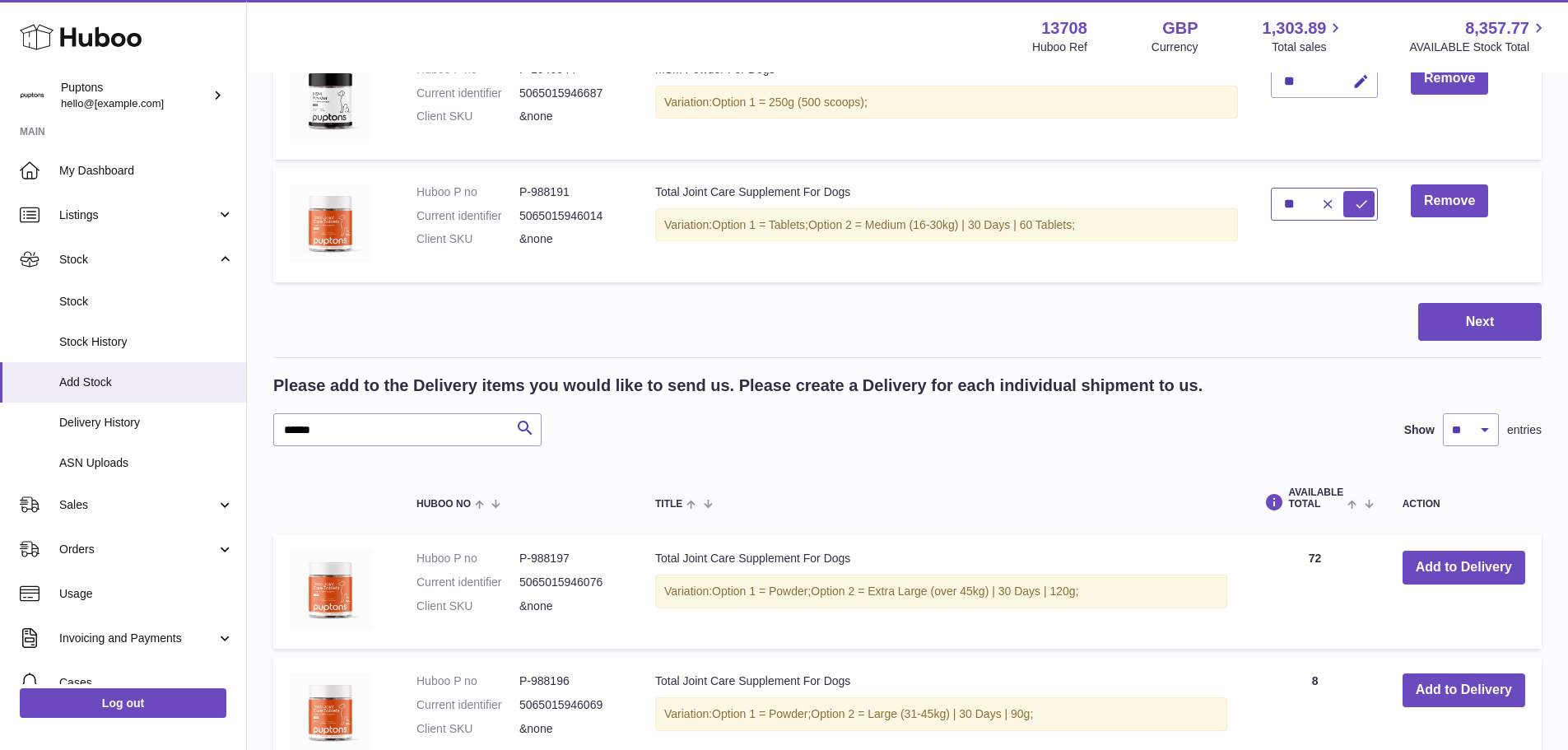 type on "**" 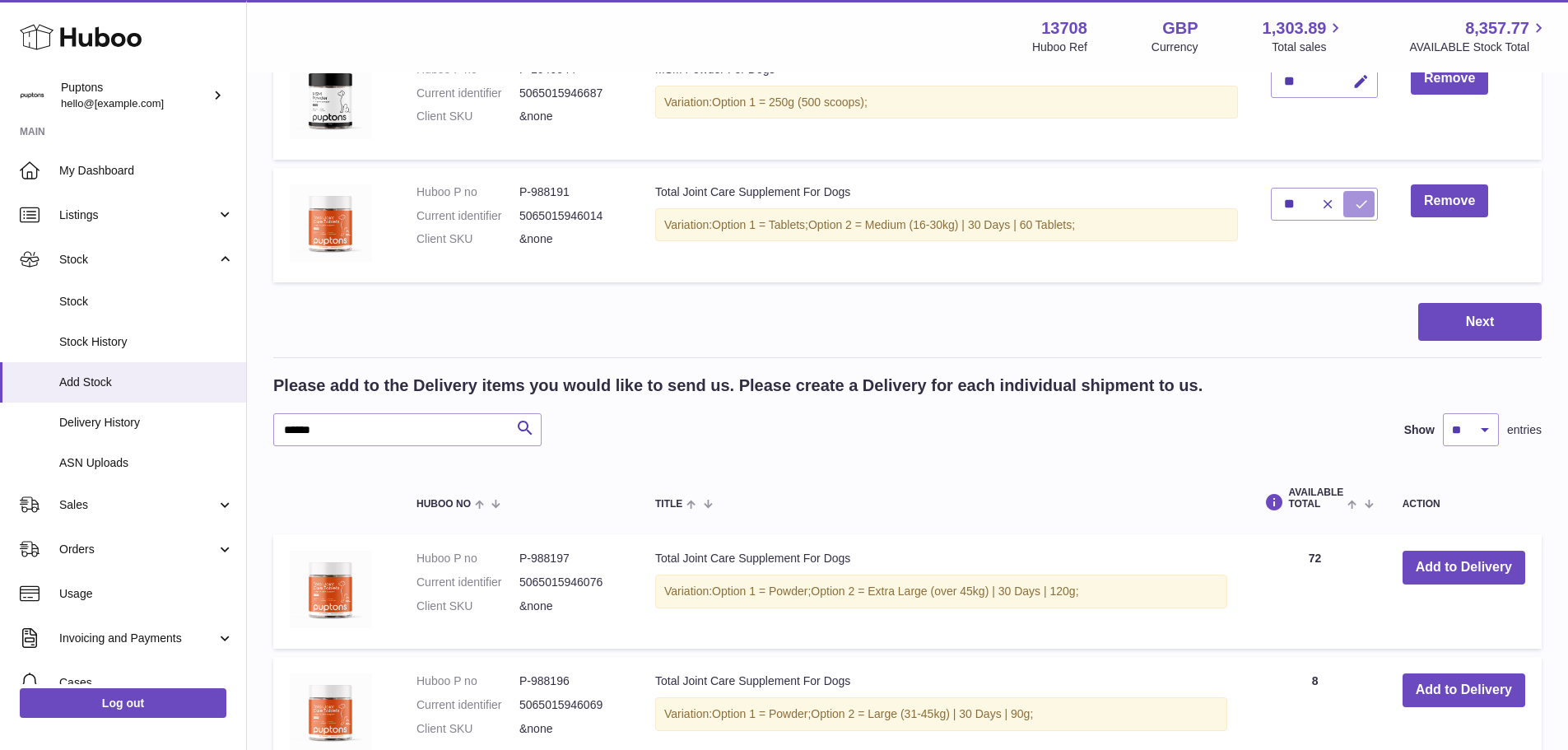click at bounding box center (1361, 204) 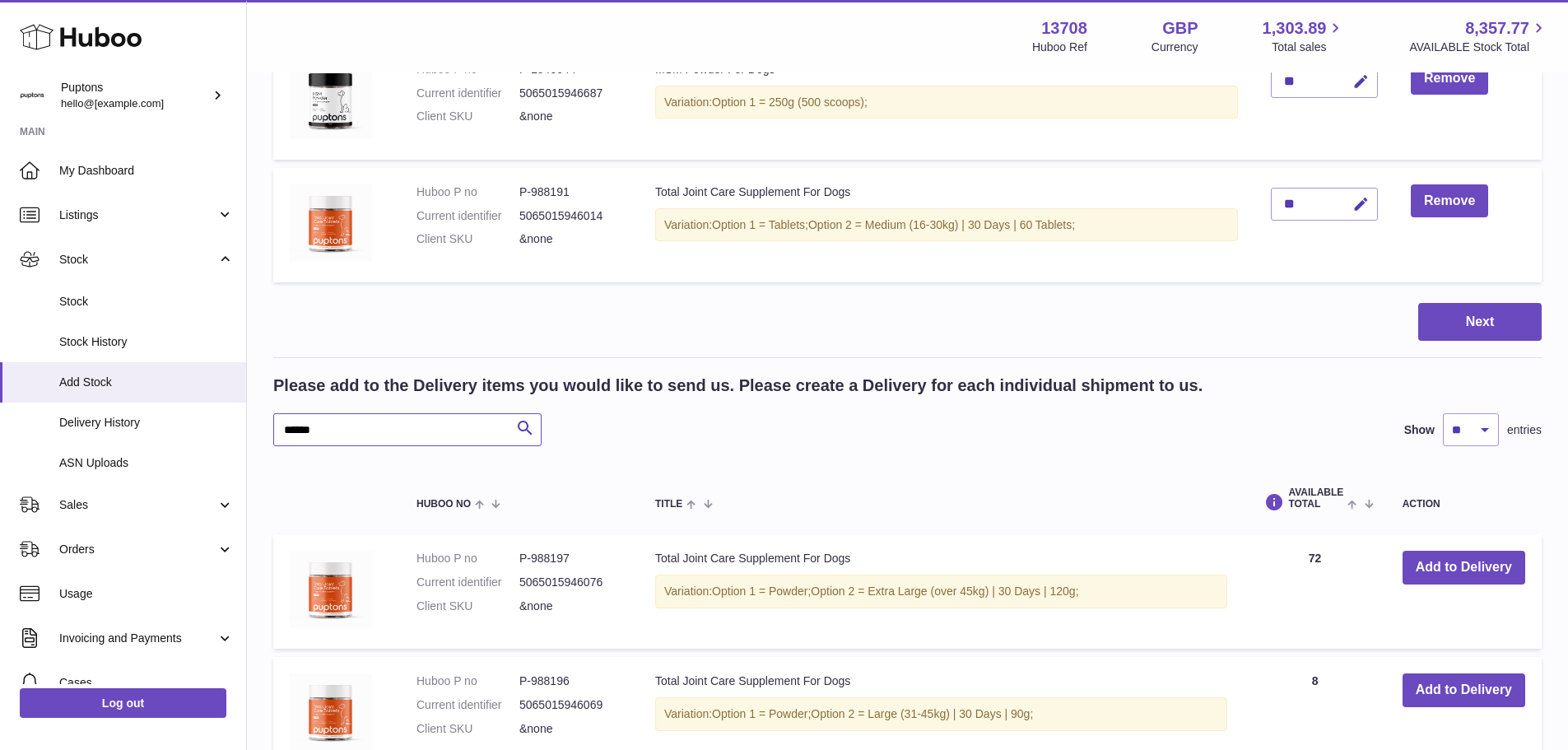 click on "*****" at bounding box center [407, 430] 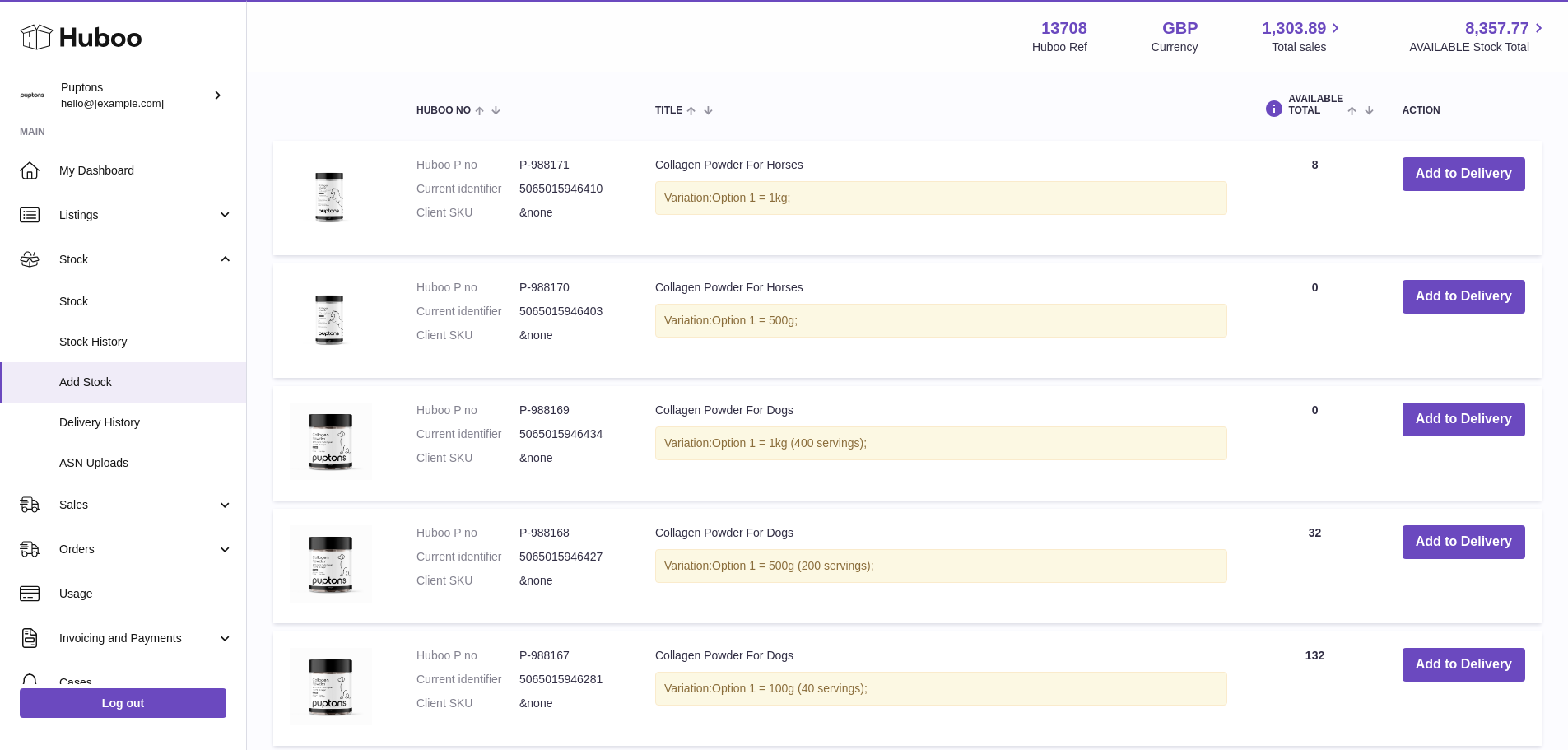 scroll, scrollTop: 673, scrollLeft: 0, axis: vertical 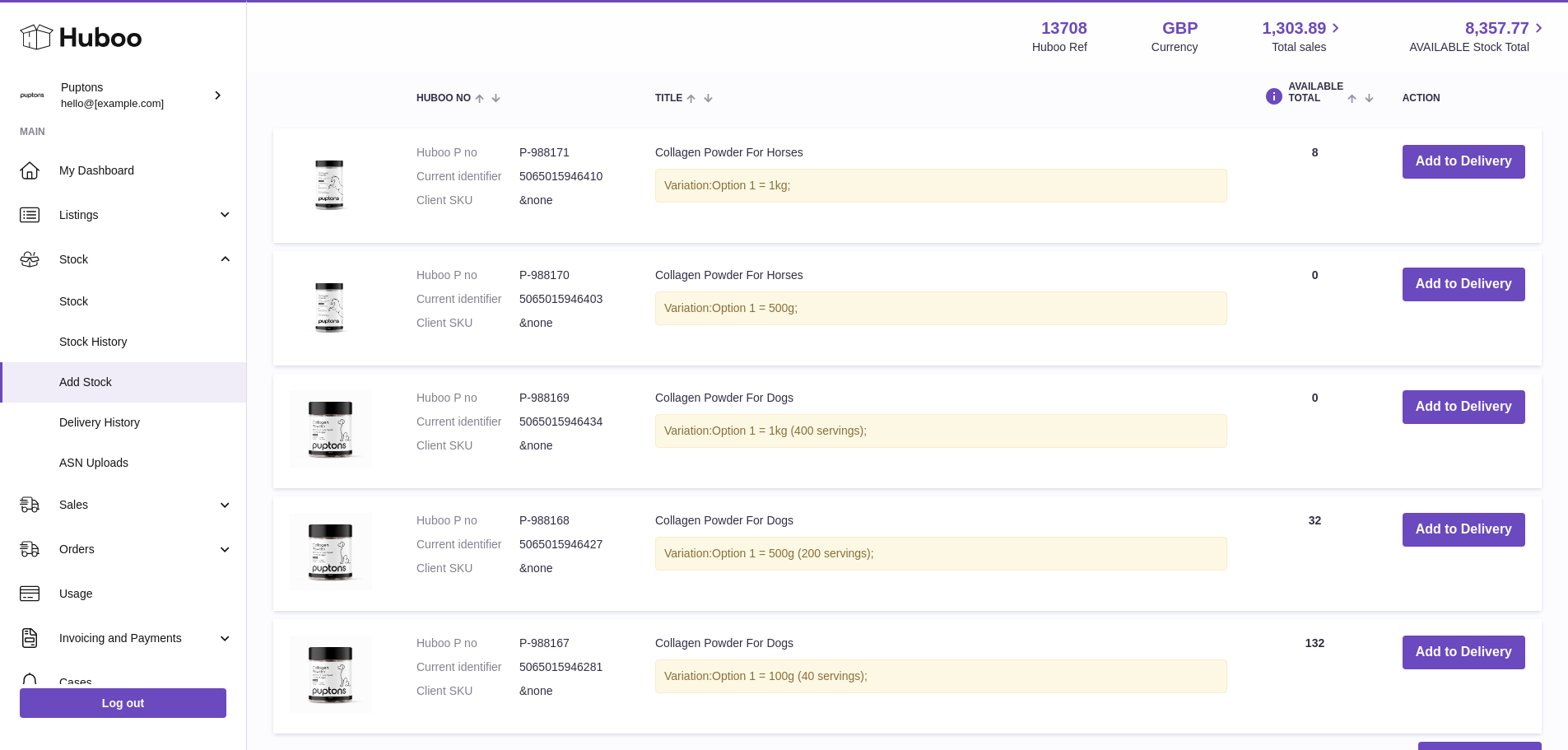 type on "***" 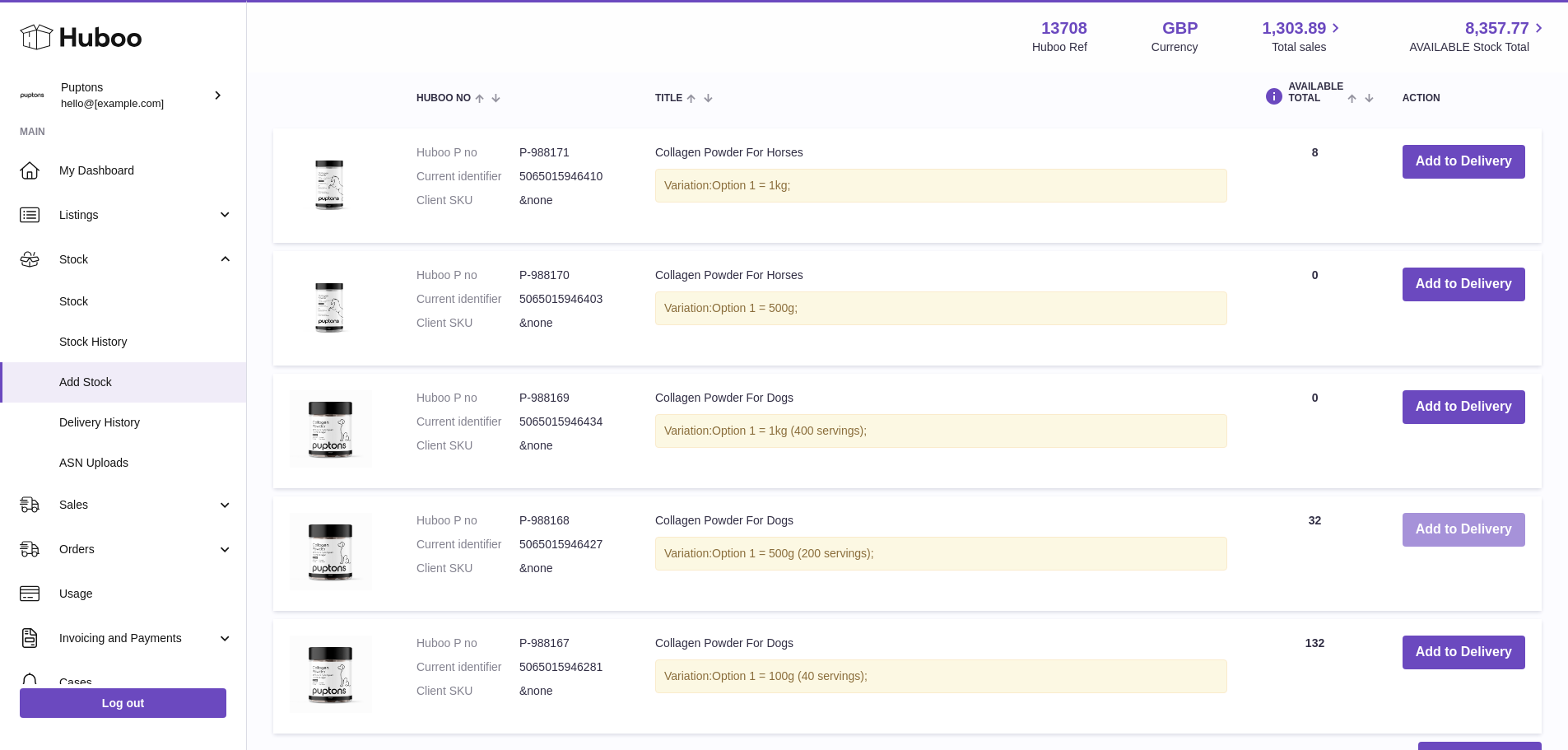 click on "Add to Delivery" at bounding box center (1463, 529) 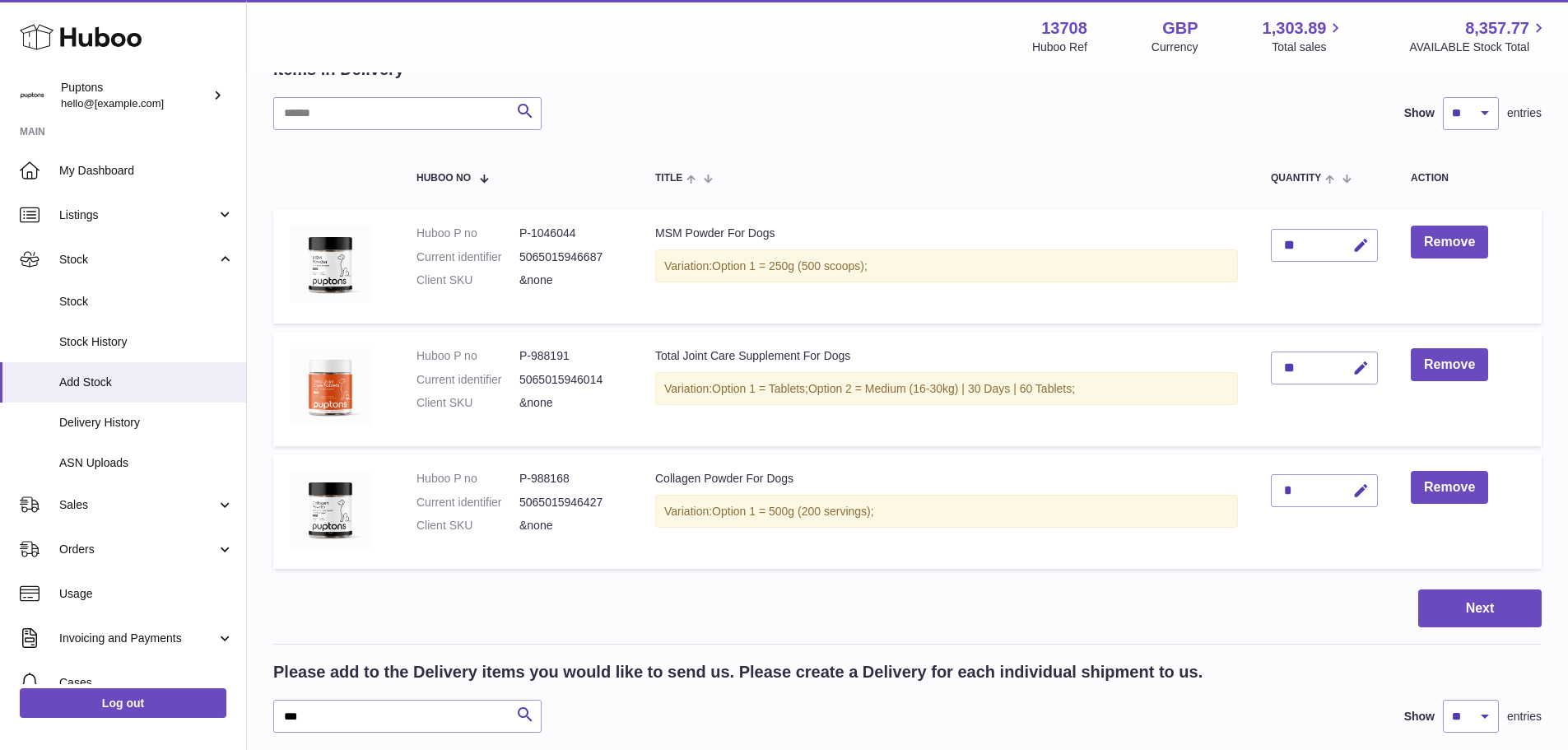 scroll, scrollTop: 77, scrollLeft: 0, axis: vertical 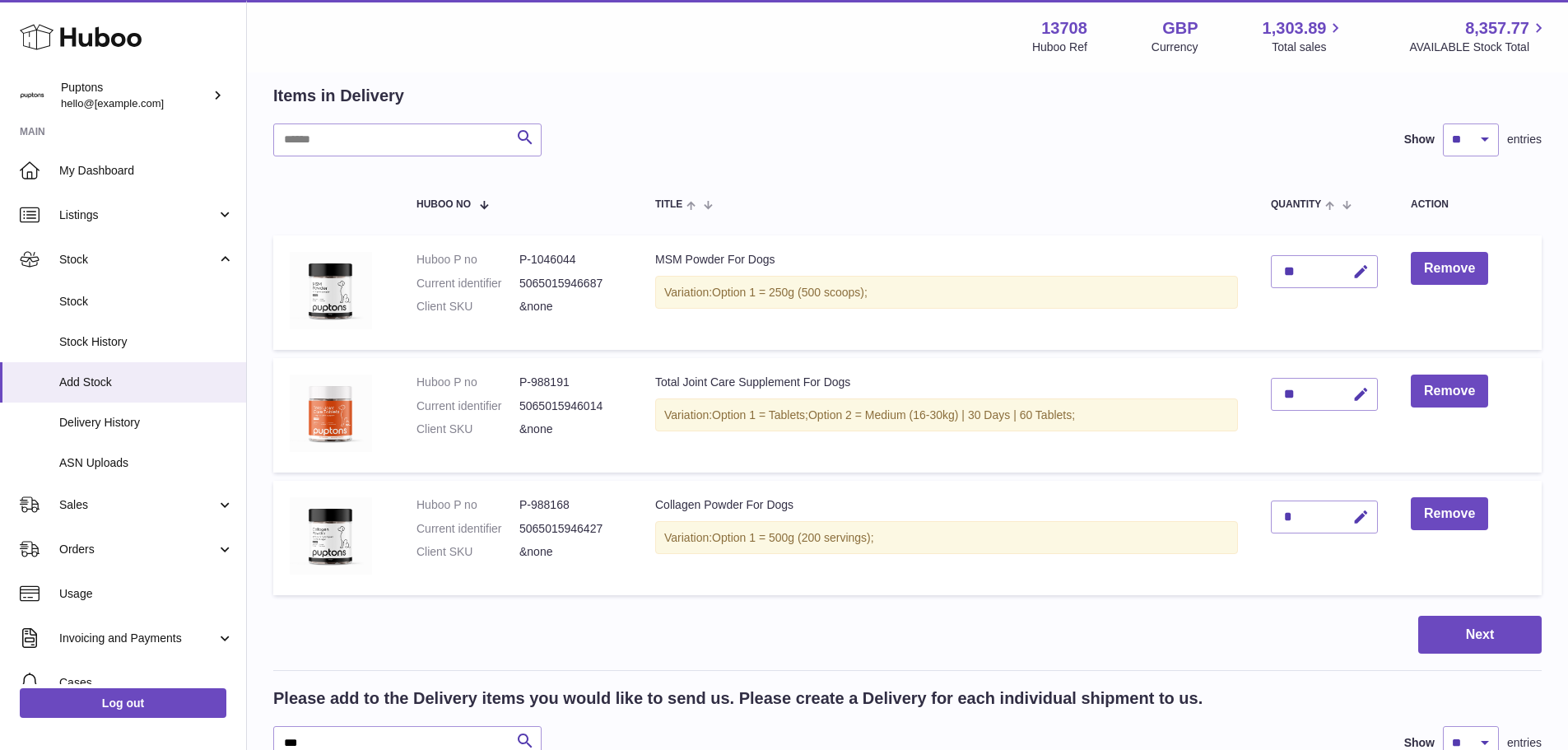 click at bounding box center (1361, 517) 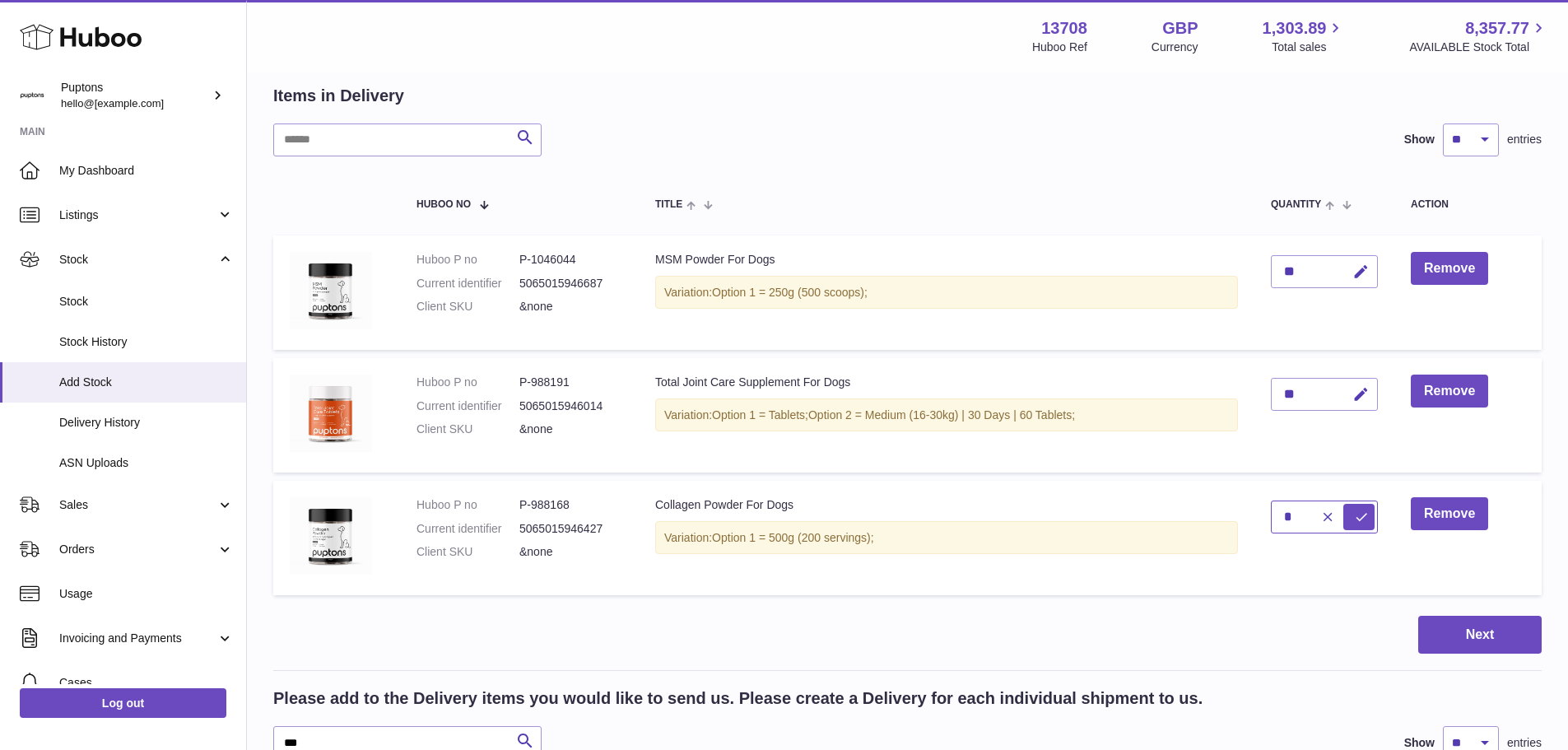 drag, startPoint x: 1305, startPoint y: 517, endPoint x: 1277, endPoint y: 520, distance: 28.16026 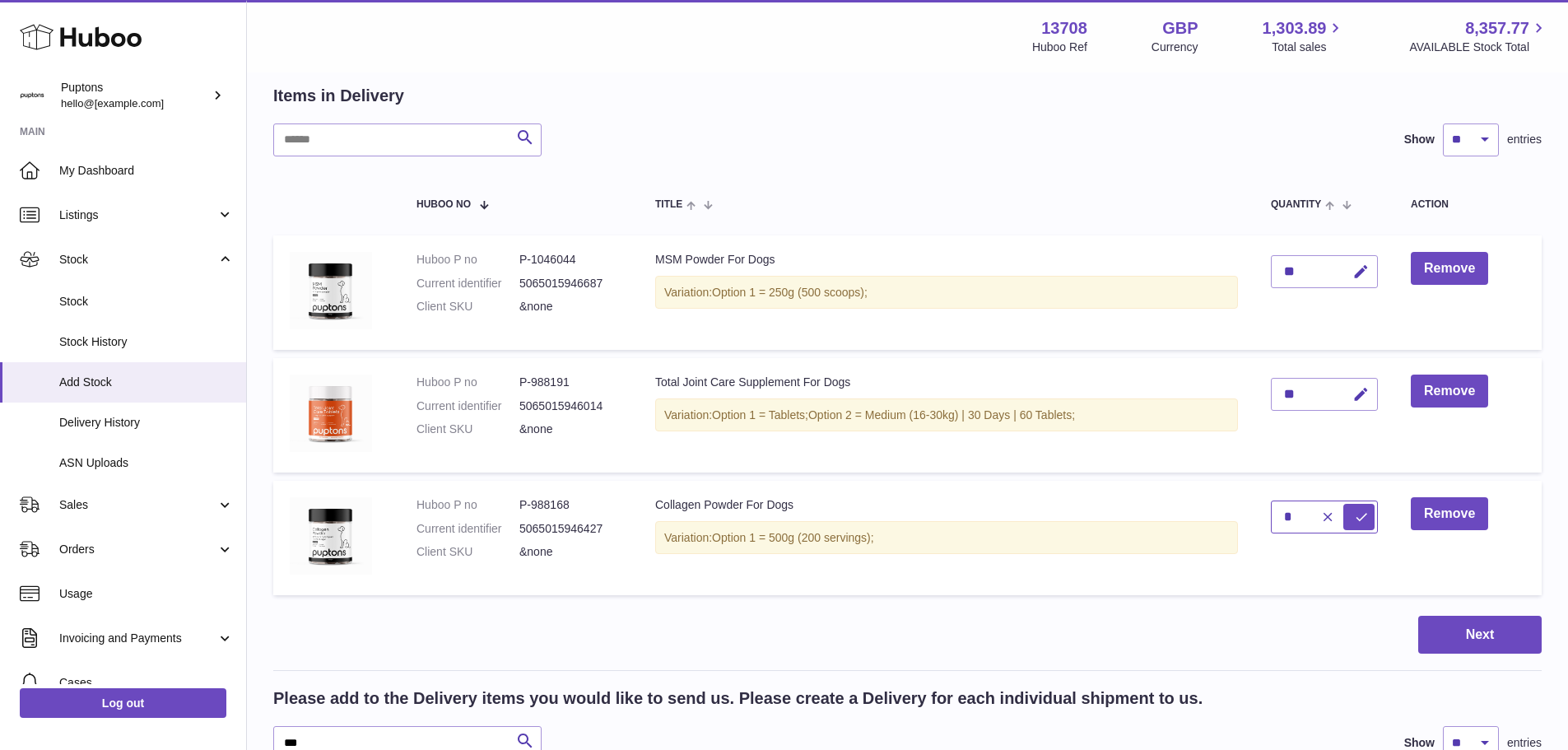 click on "*" at bounding box center (1324, 538) 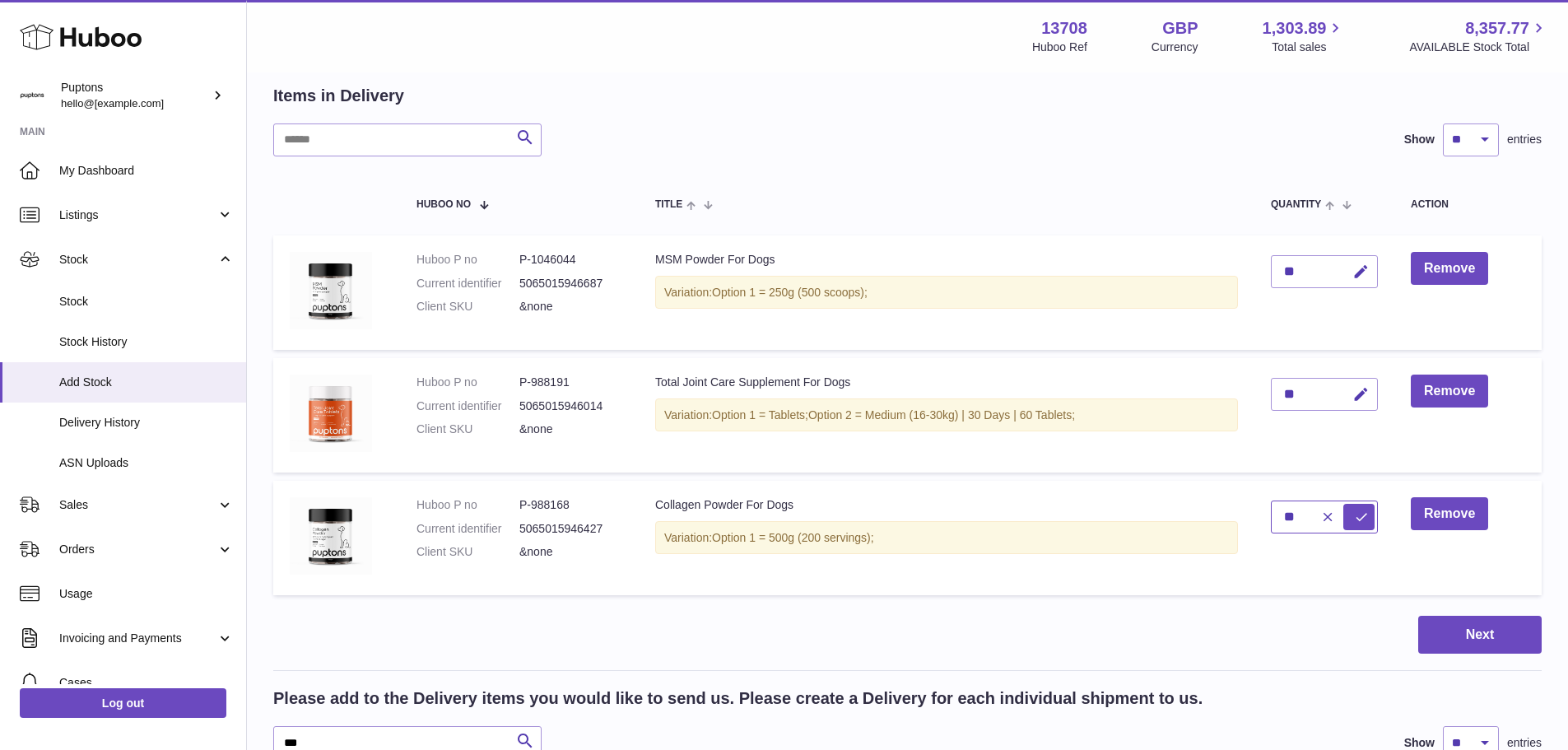 type on "**" 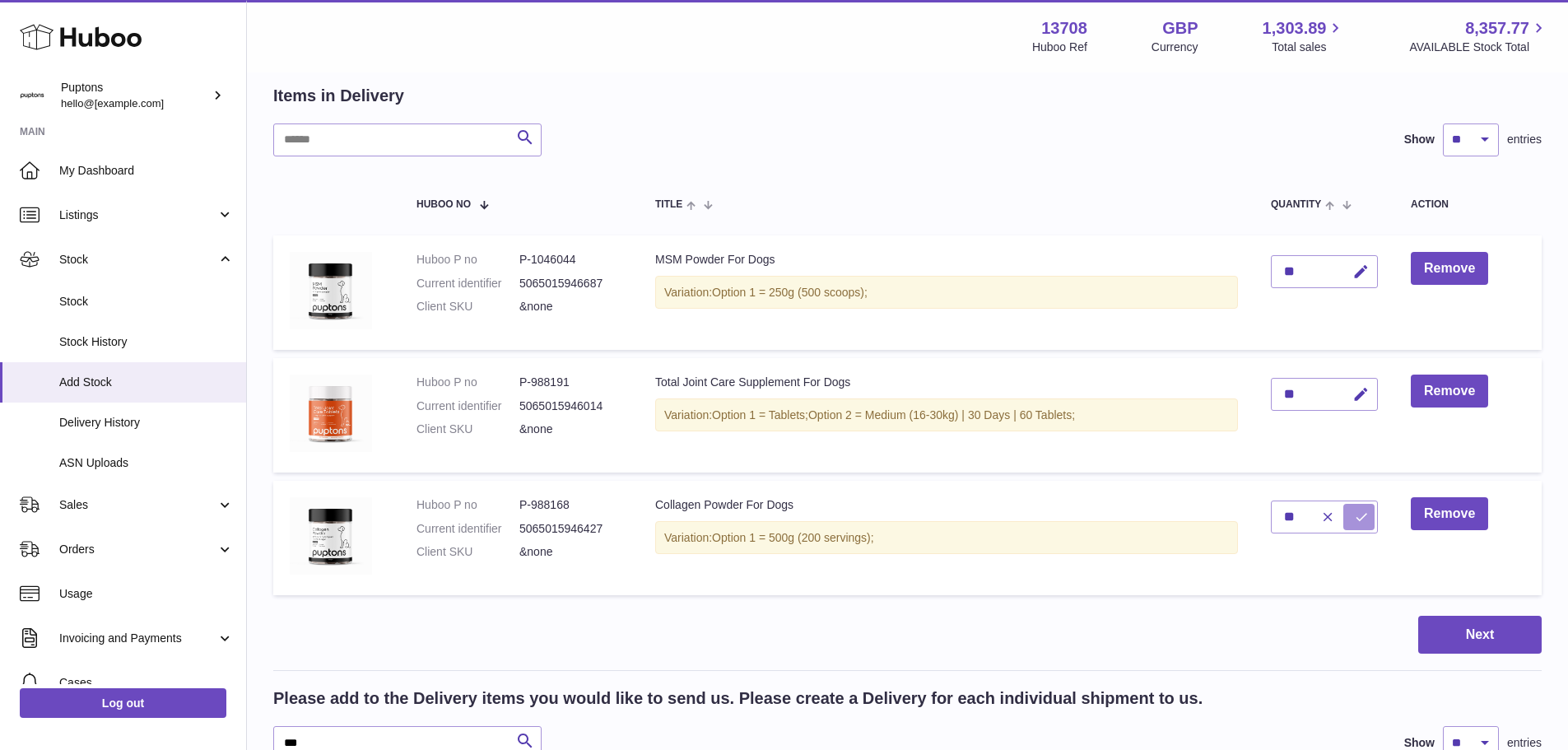 click at bounding box center (1361, 517) 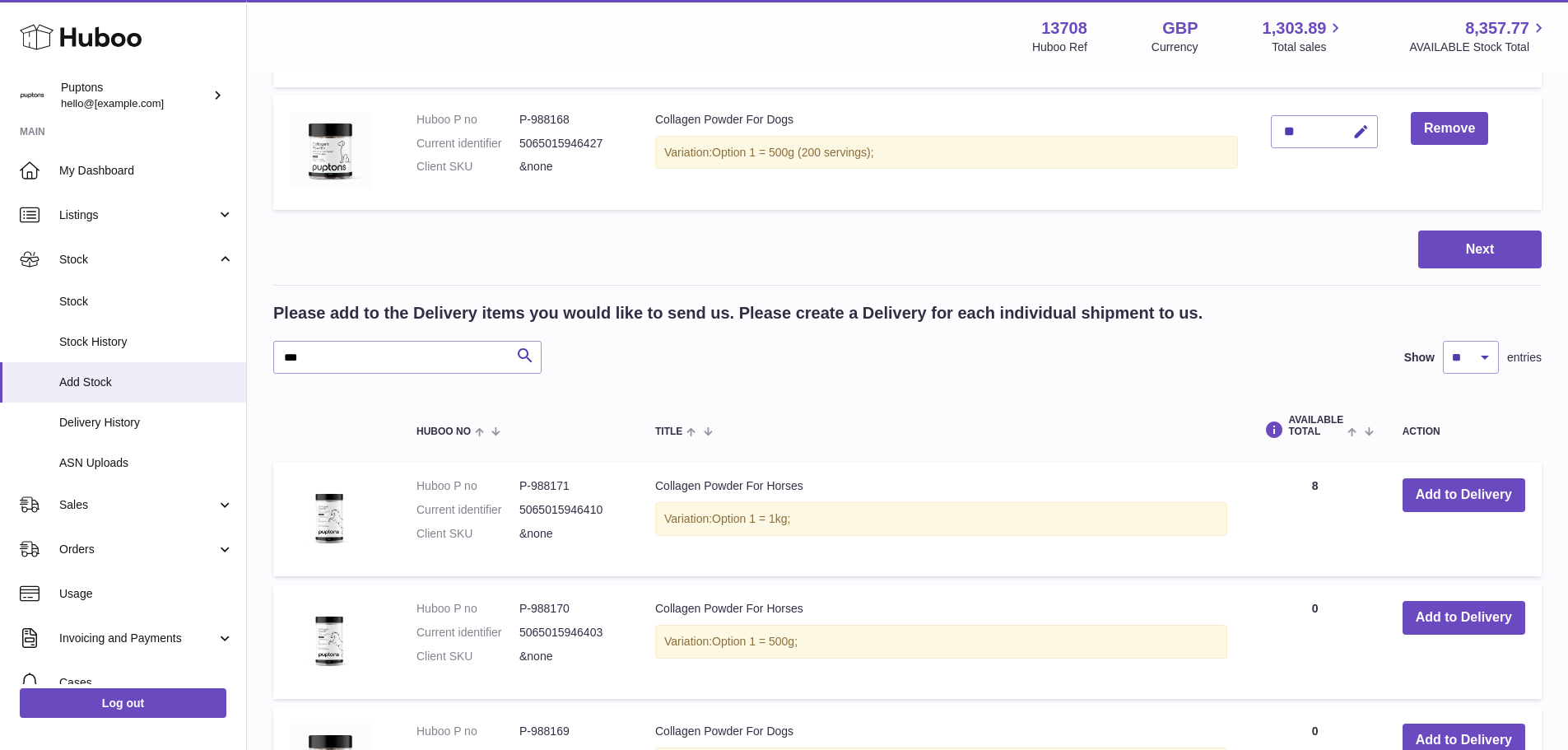 scroll, scrollTop: 498, scrollLeft: 0, axis: vertical 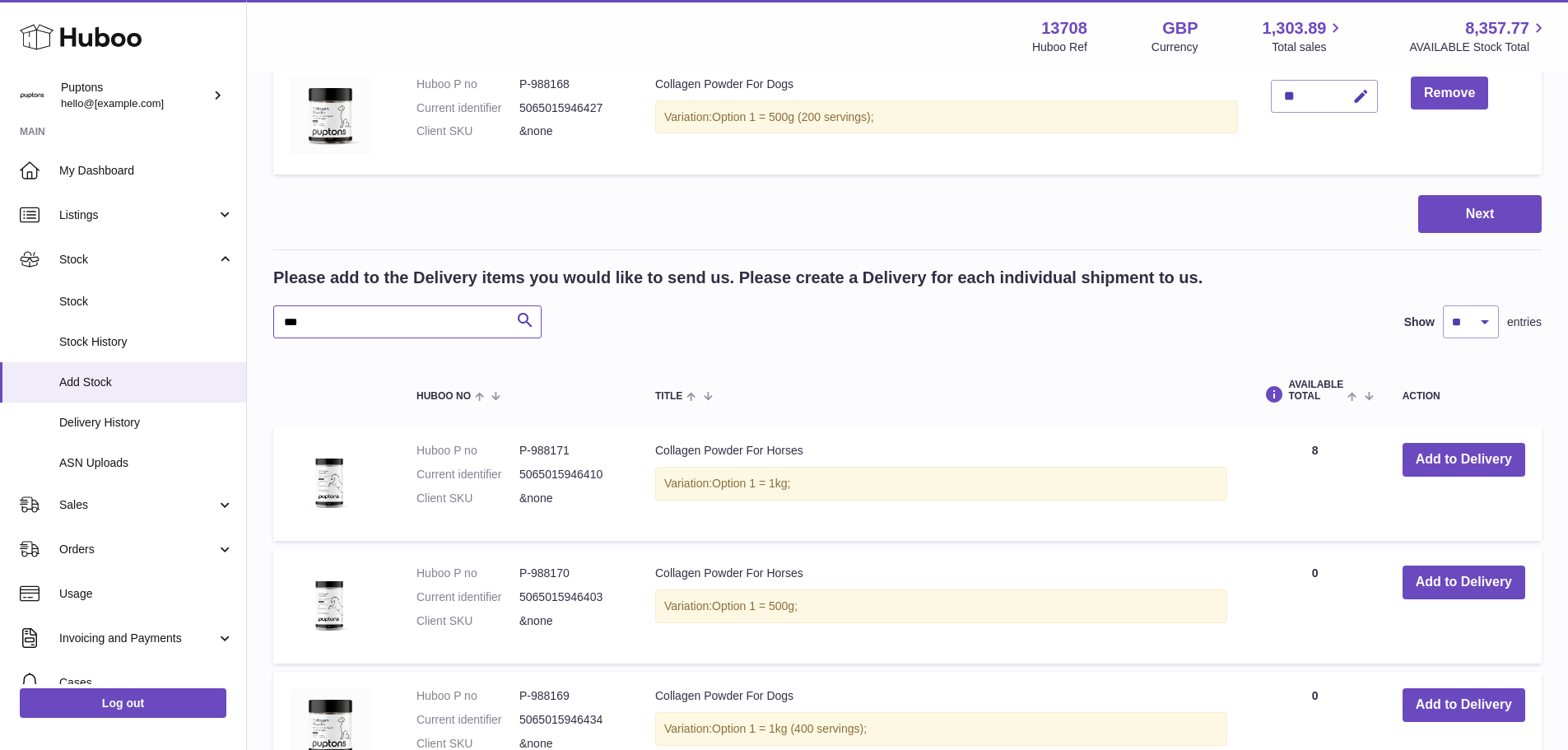 click on "***" at bounding box center (407, 322) 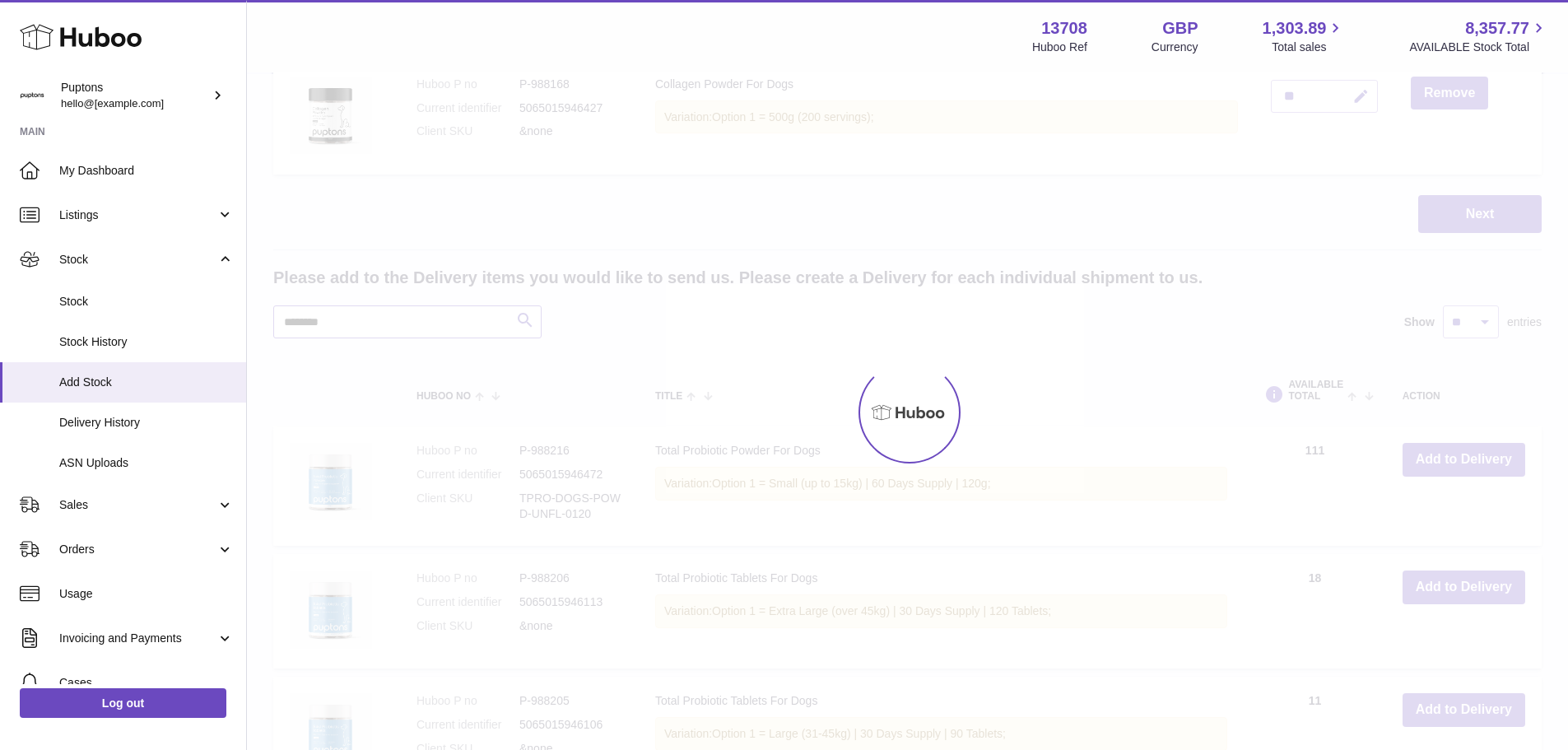 scroll, scrollTop: 337, scrollLeft: 0, axis: vertical 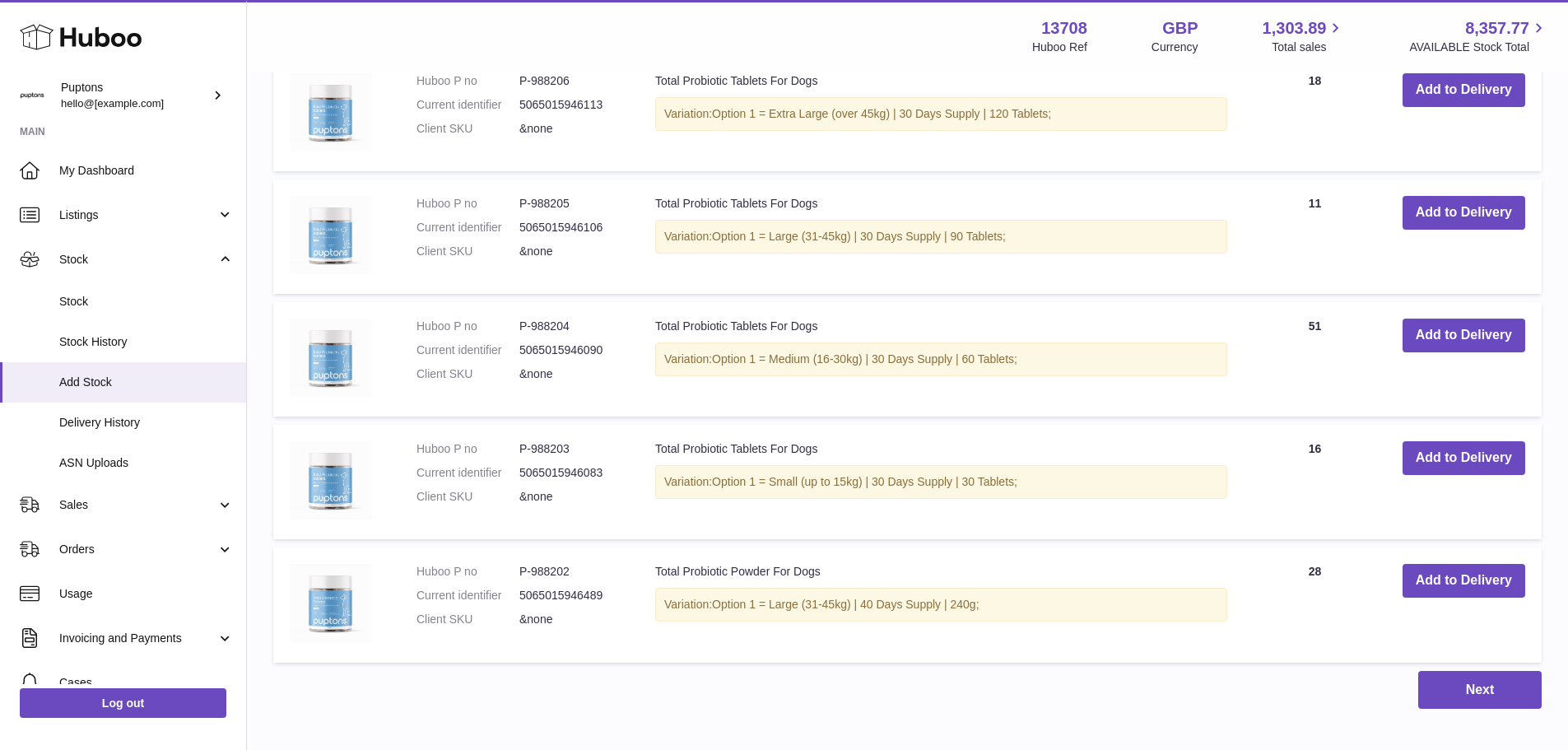 type on "********" 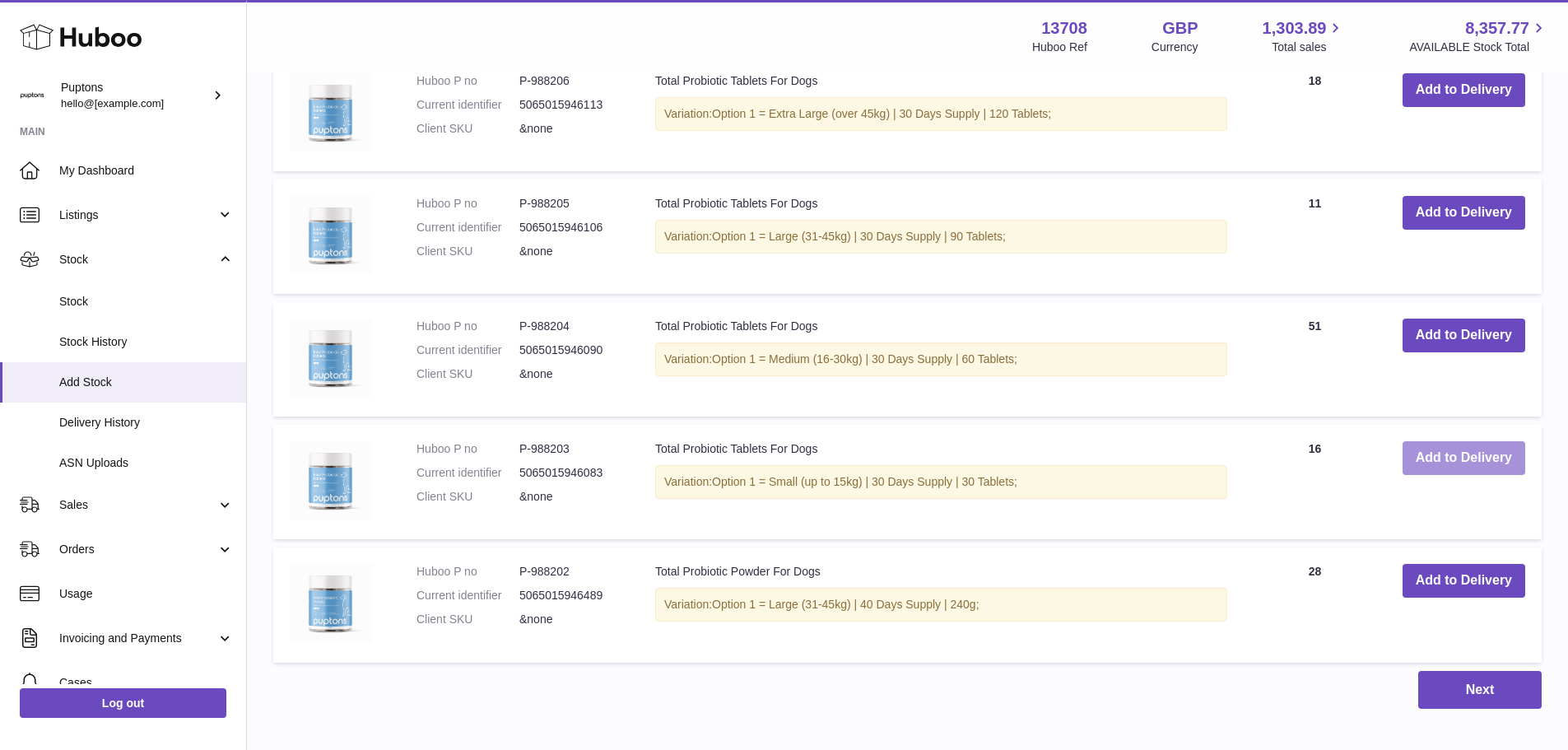 click on "Add to Delivery" at bounding box center [1463, 458] 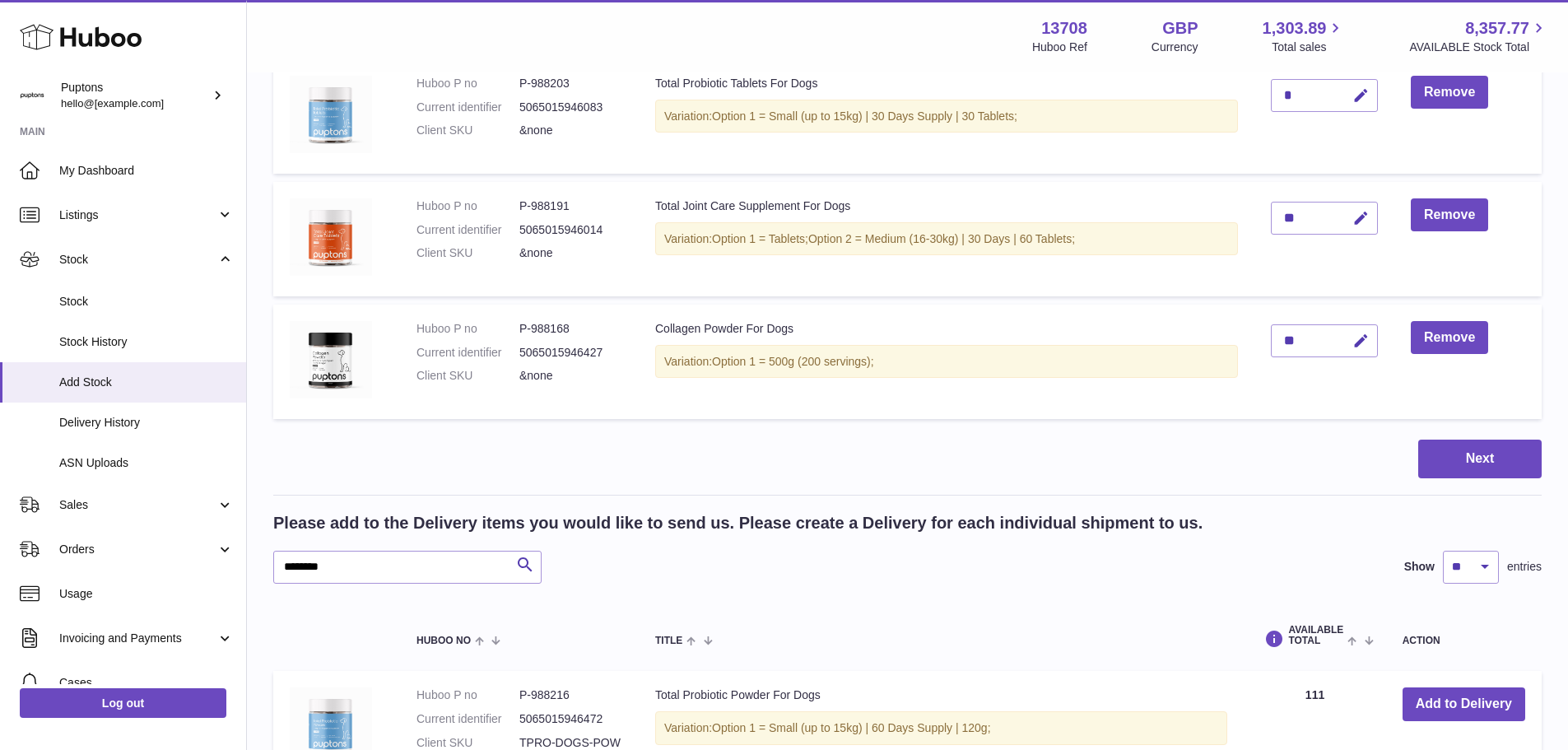 scroll, scrollTop: 378, scrollLeft: 0, axis: vertical 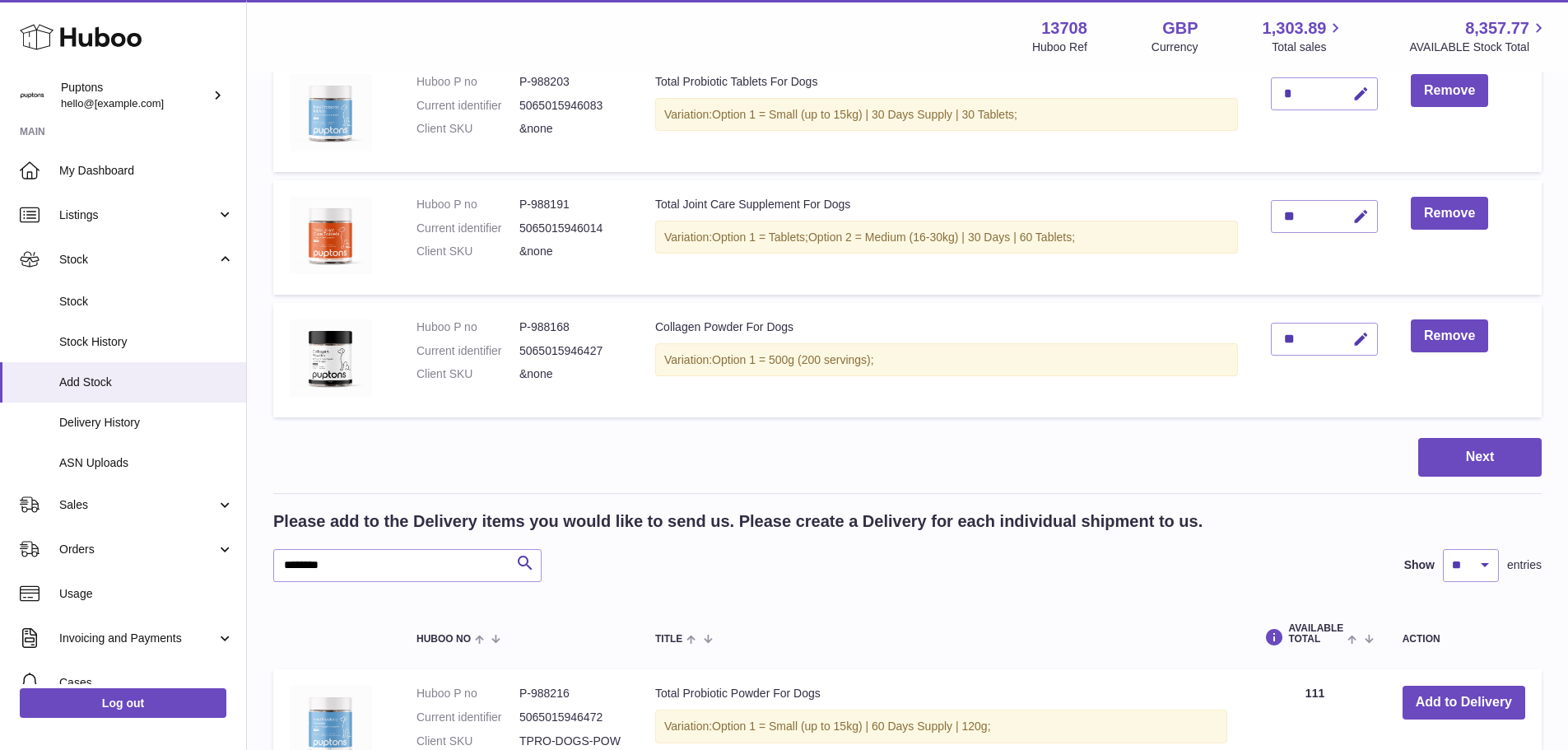 click at bounding box center (1358, 94) 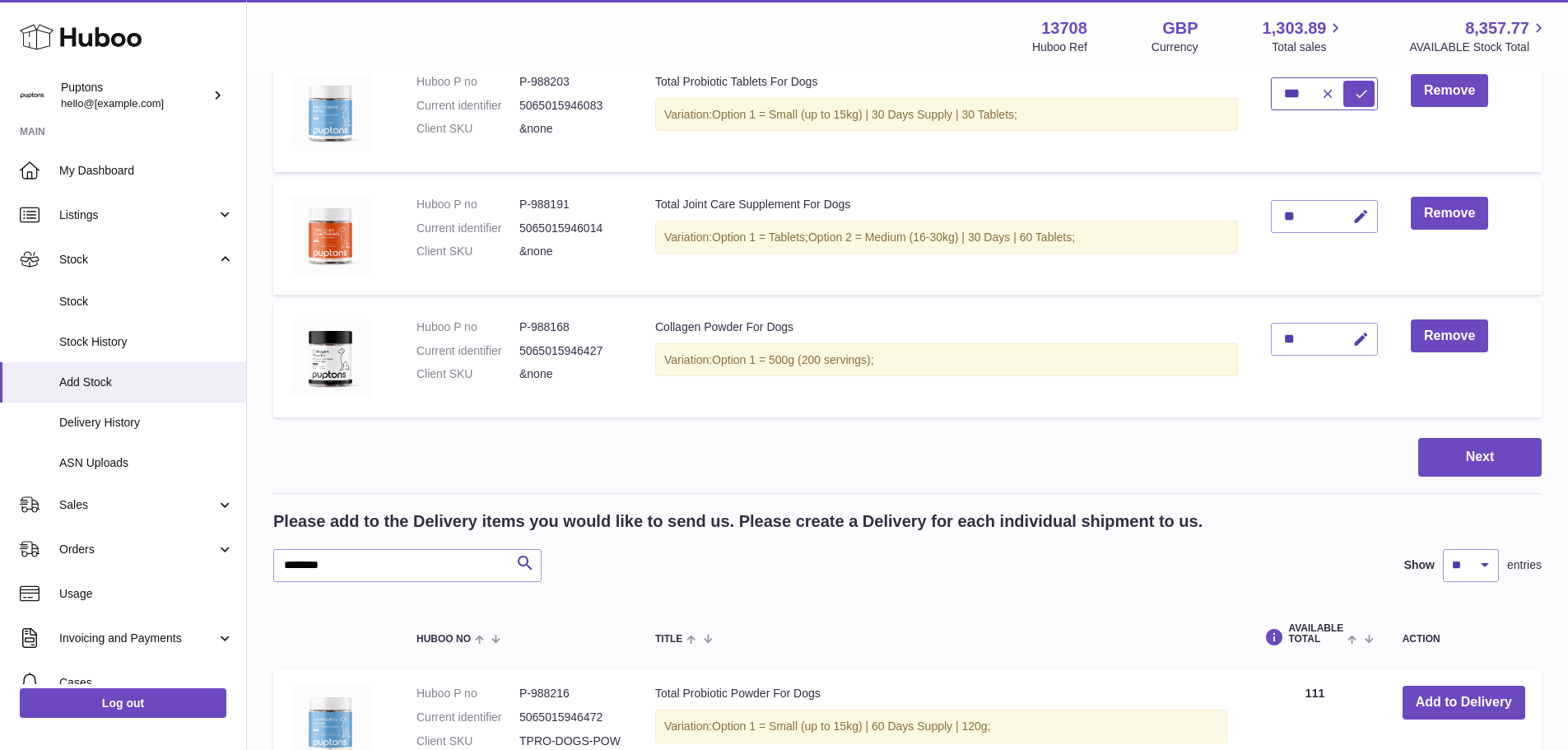 type on "***" 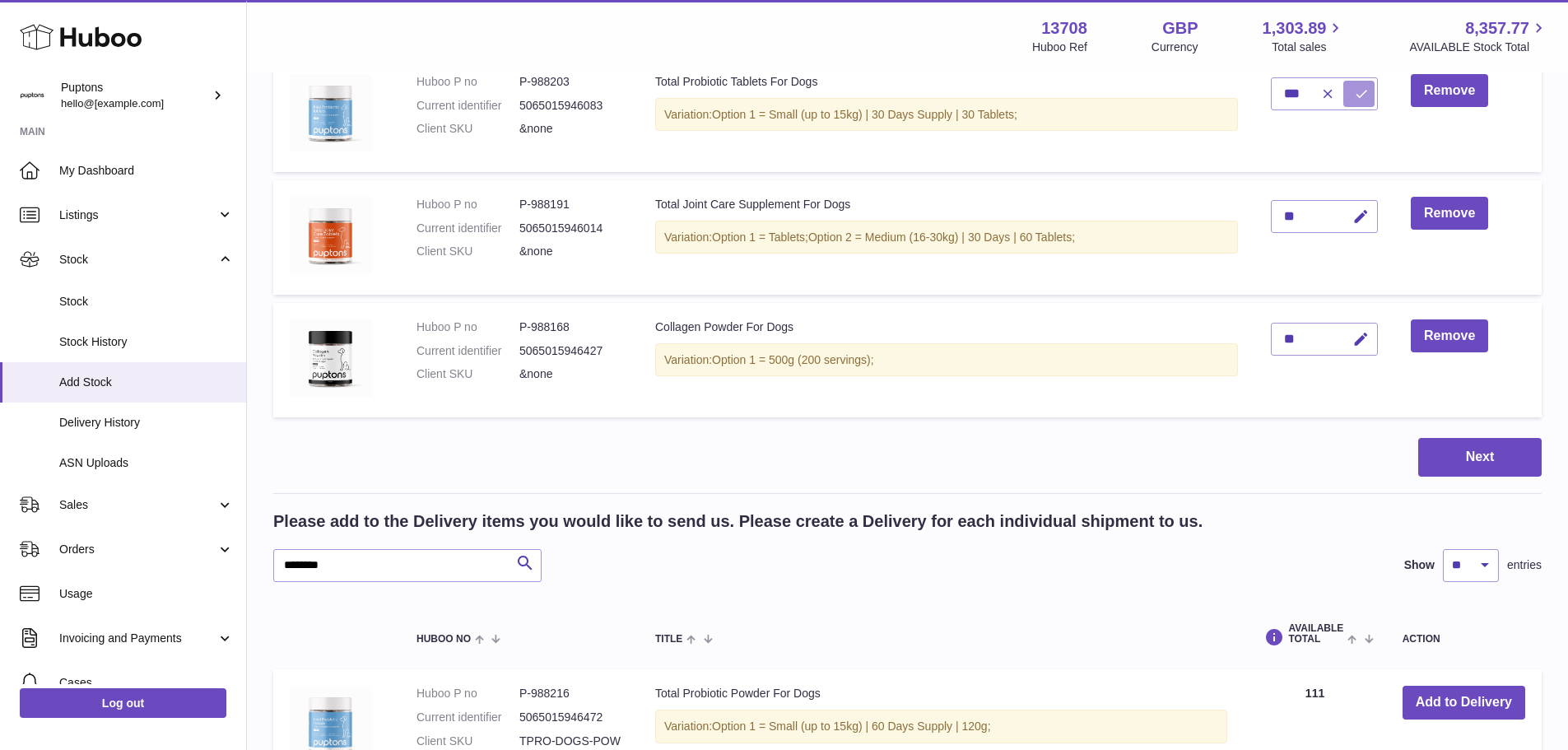 click at bounding box center [1361, 94] 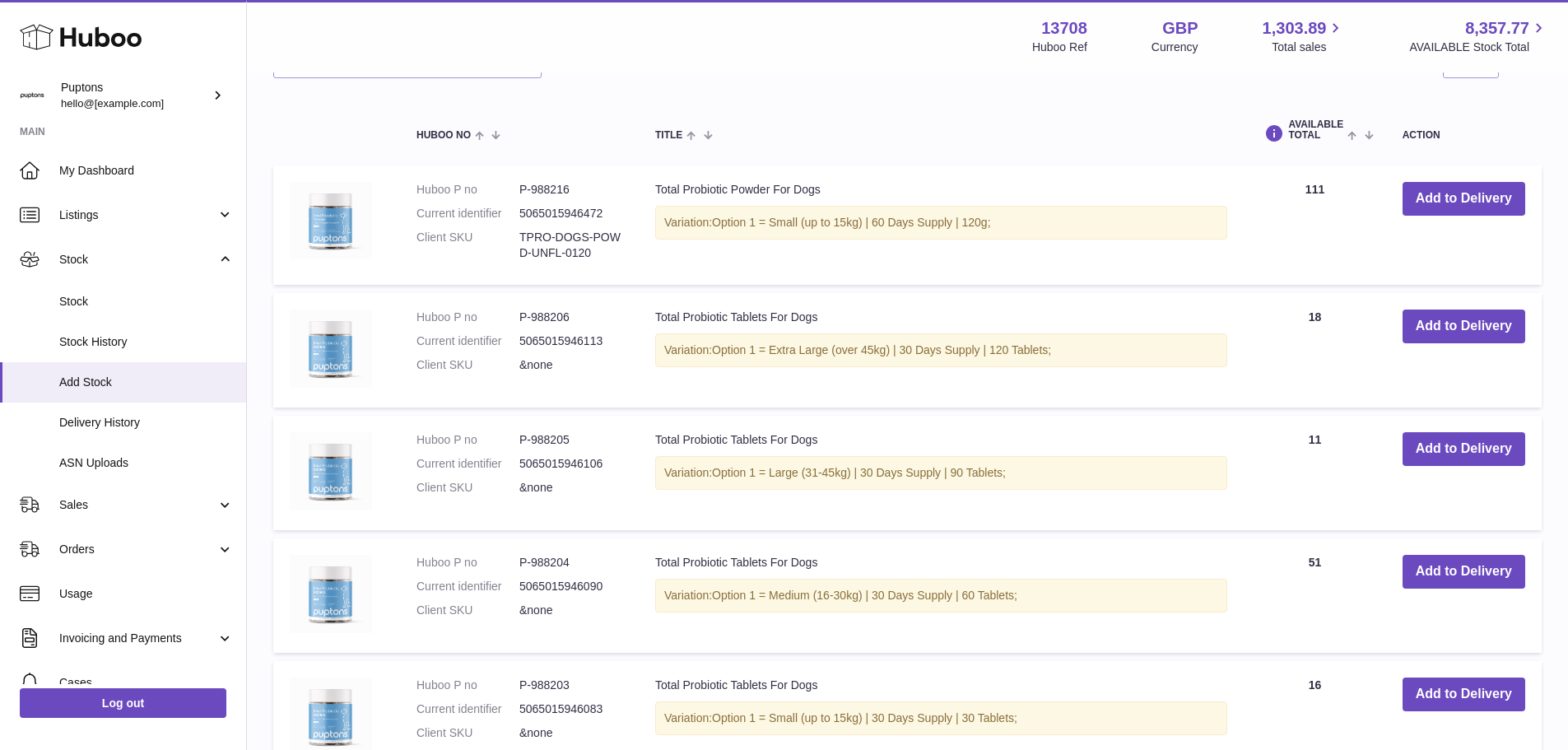 scroll, scrollTop: 814, scrollLeft: 0, axis: vertical 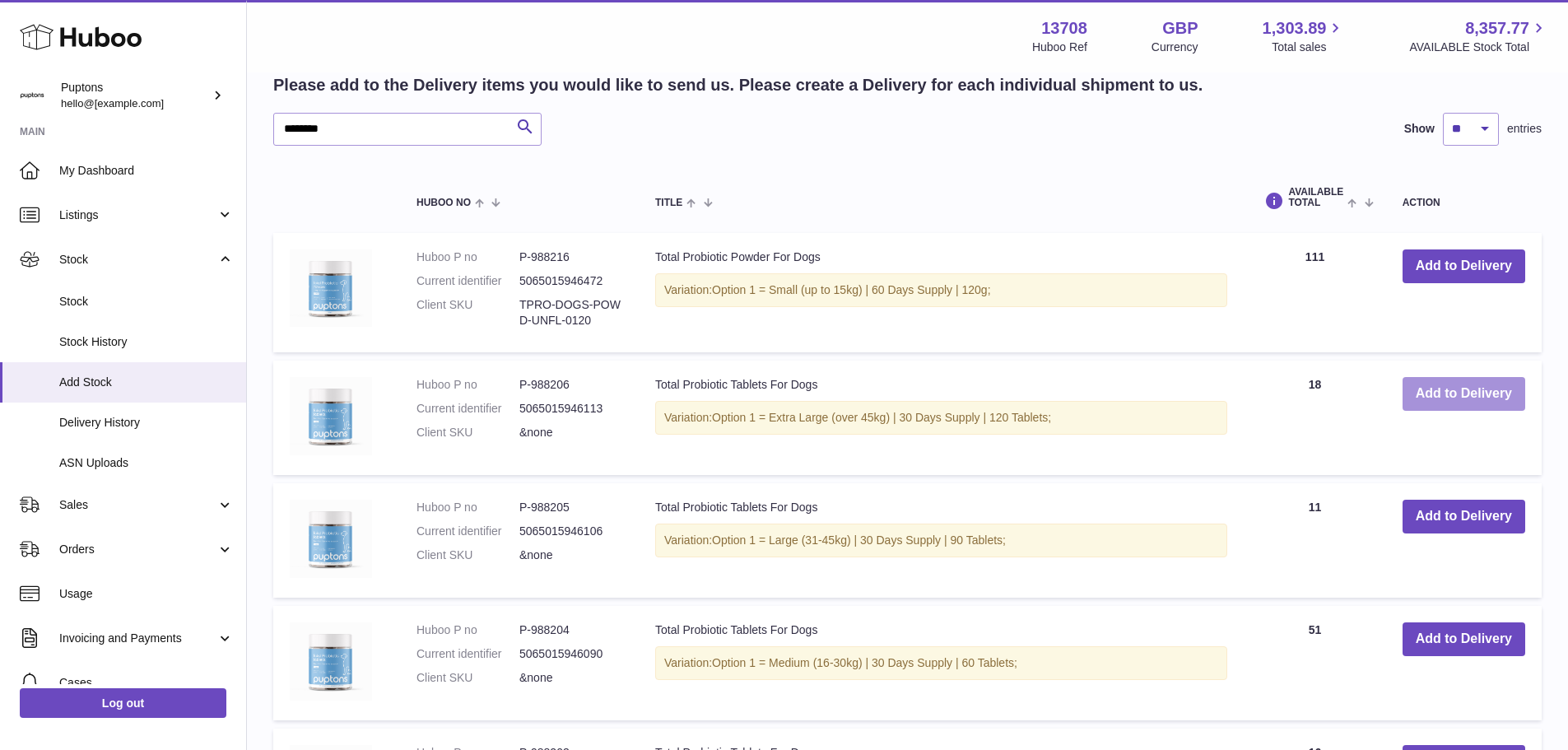 click on "Add to Delivery" at bounding box center (1463, 394) 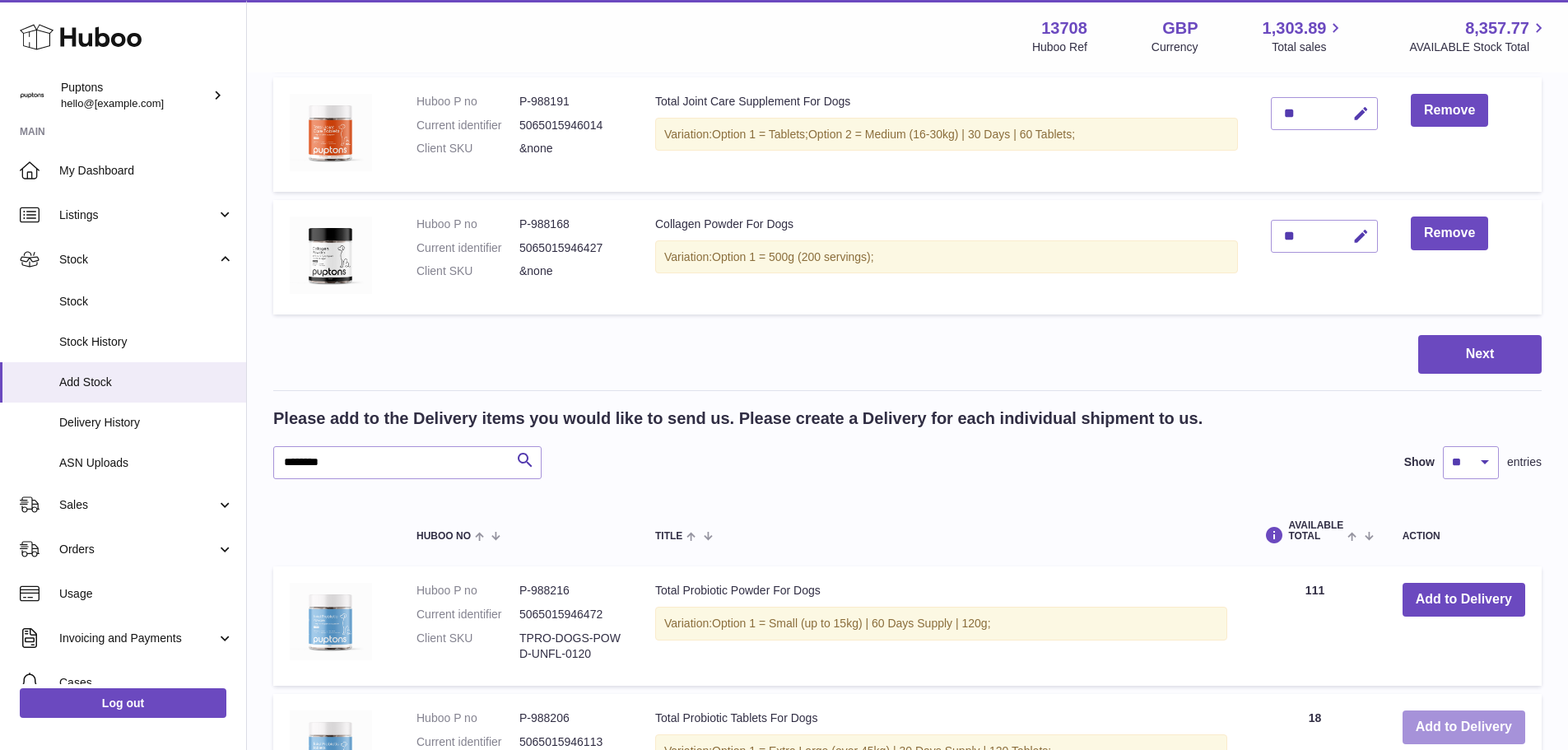 scroll, scrollTop: 286, scrollLeft: 0, axis: vertical 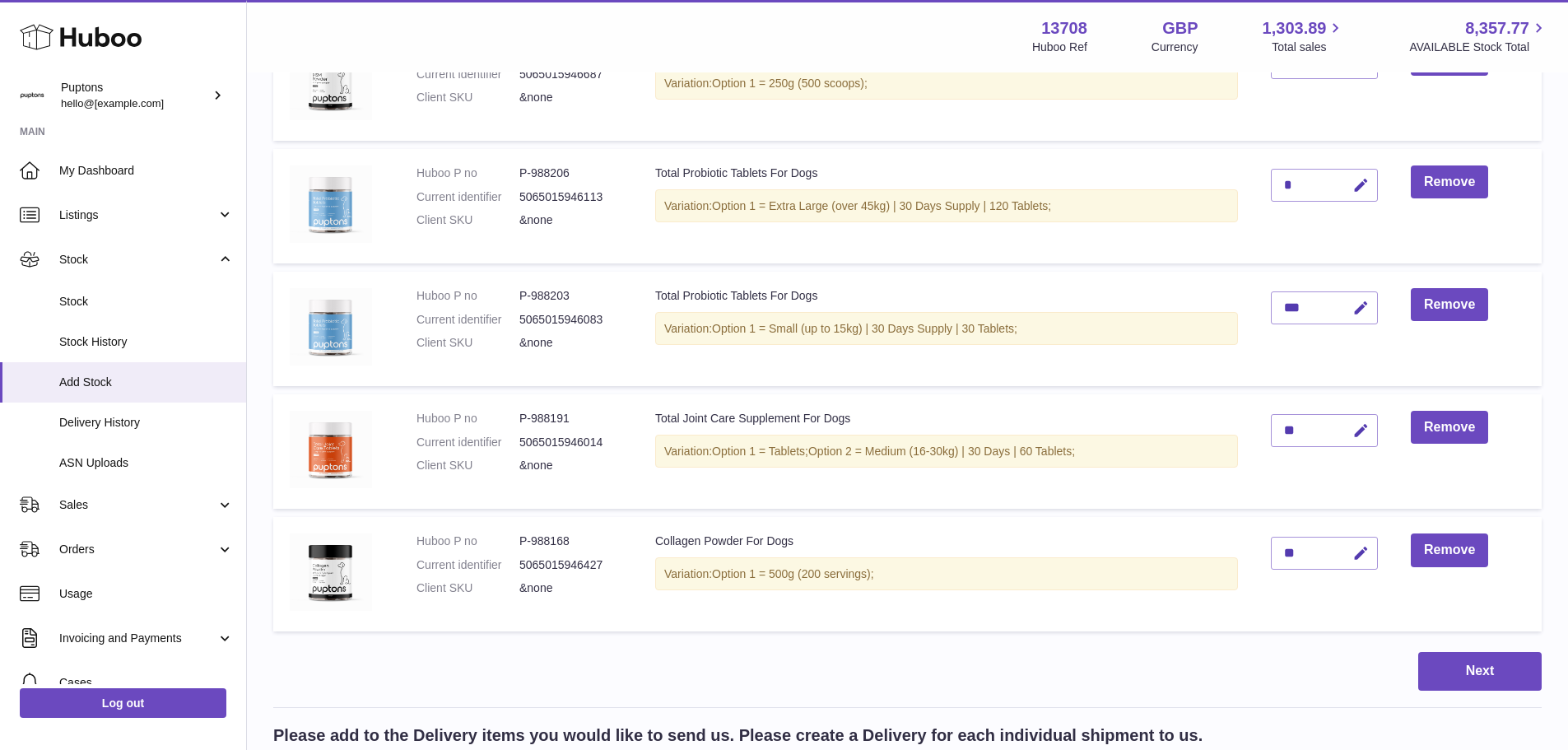 click at bounding box center [1361, 185] 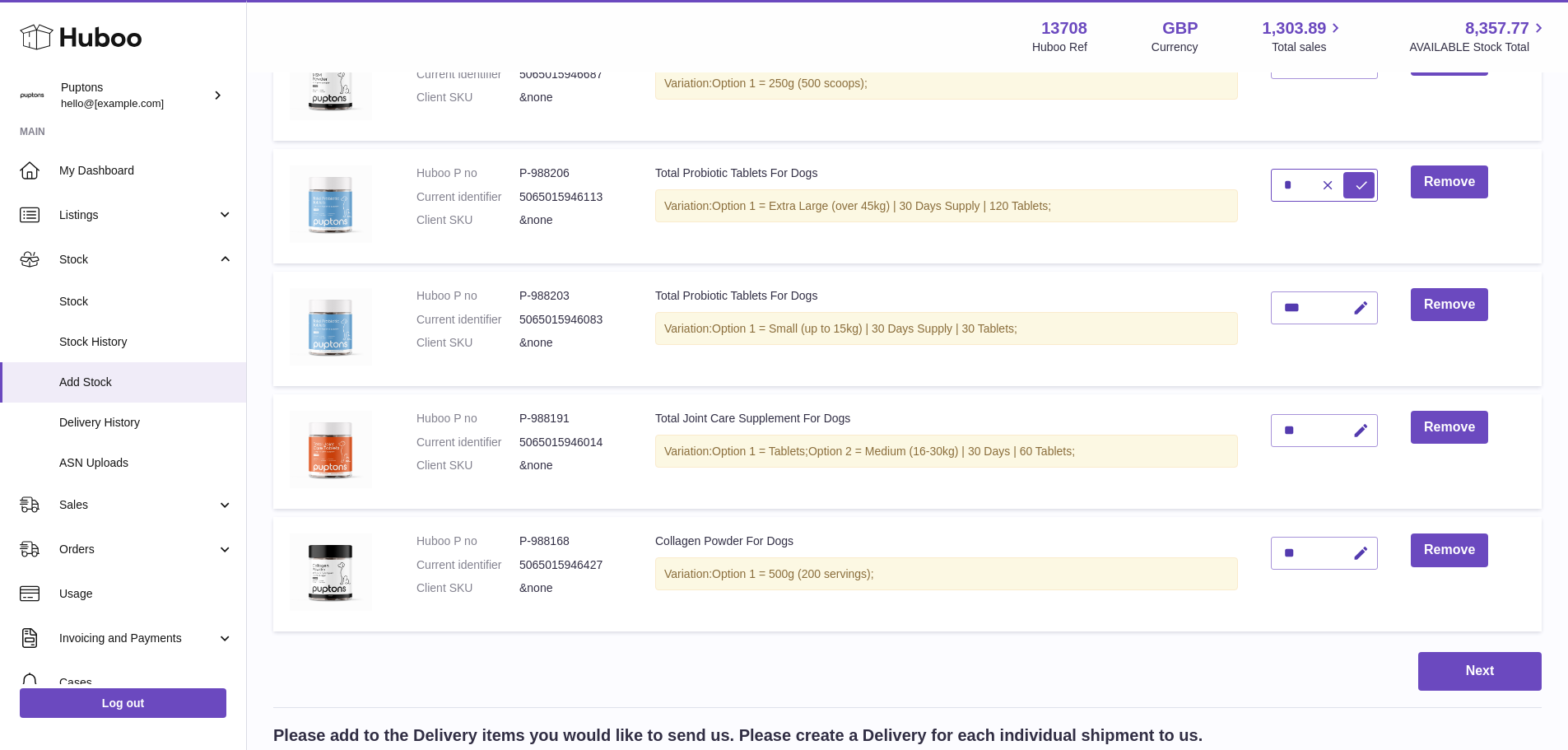 drag, startPoint x: 1298, startPoint y: 186, endPoint x: 1279, endPoint y: 186, distance: 19 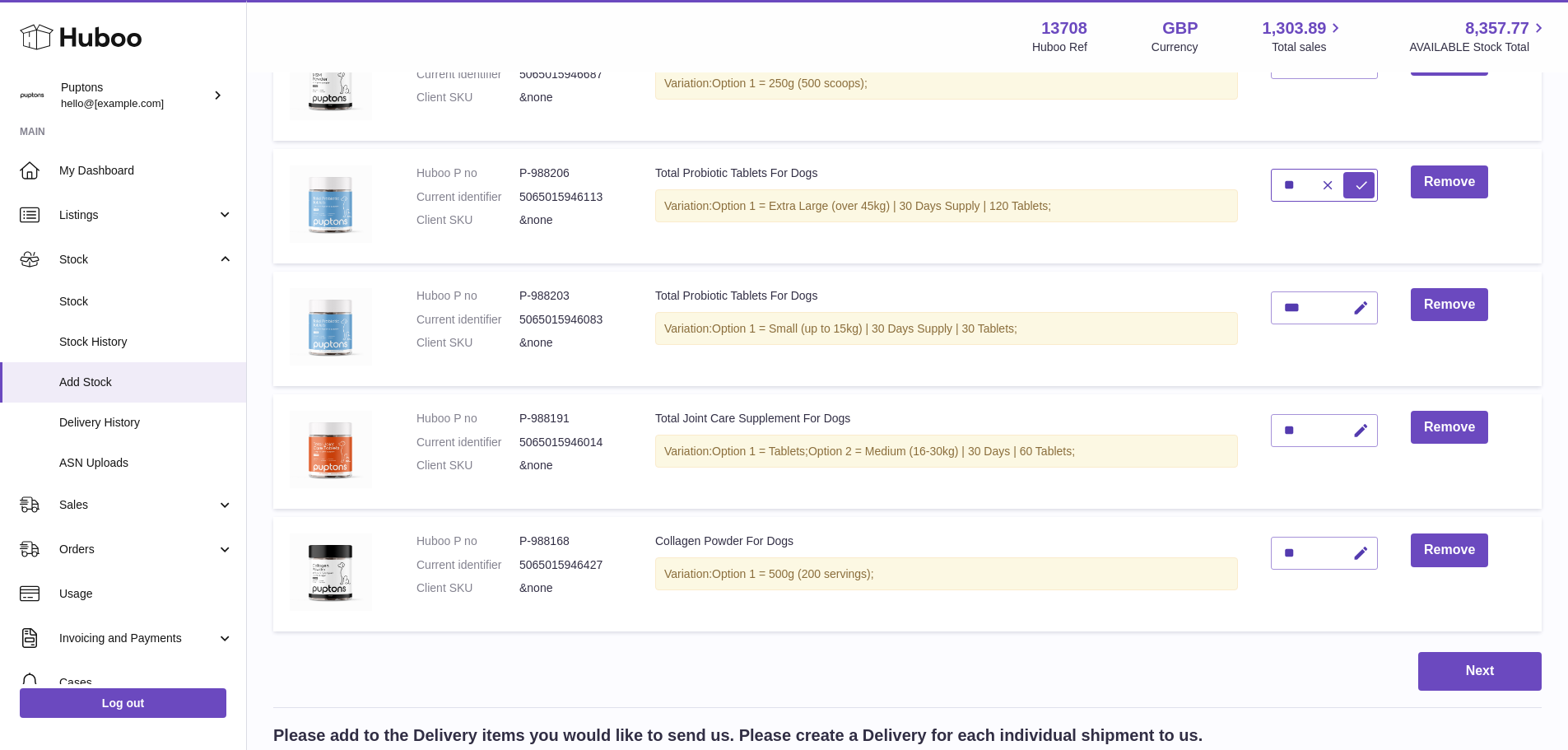 type on "**" 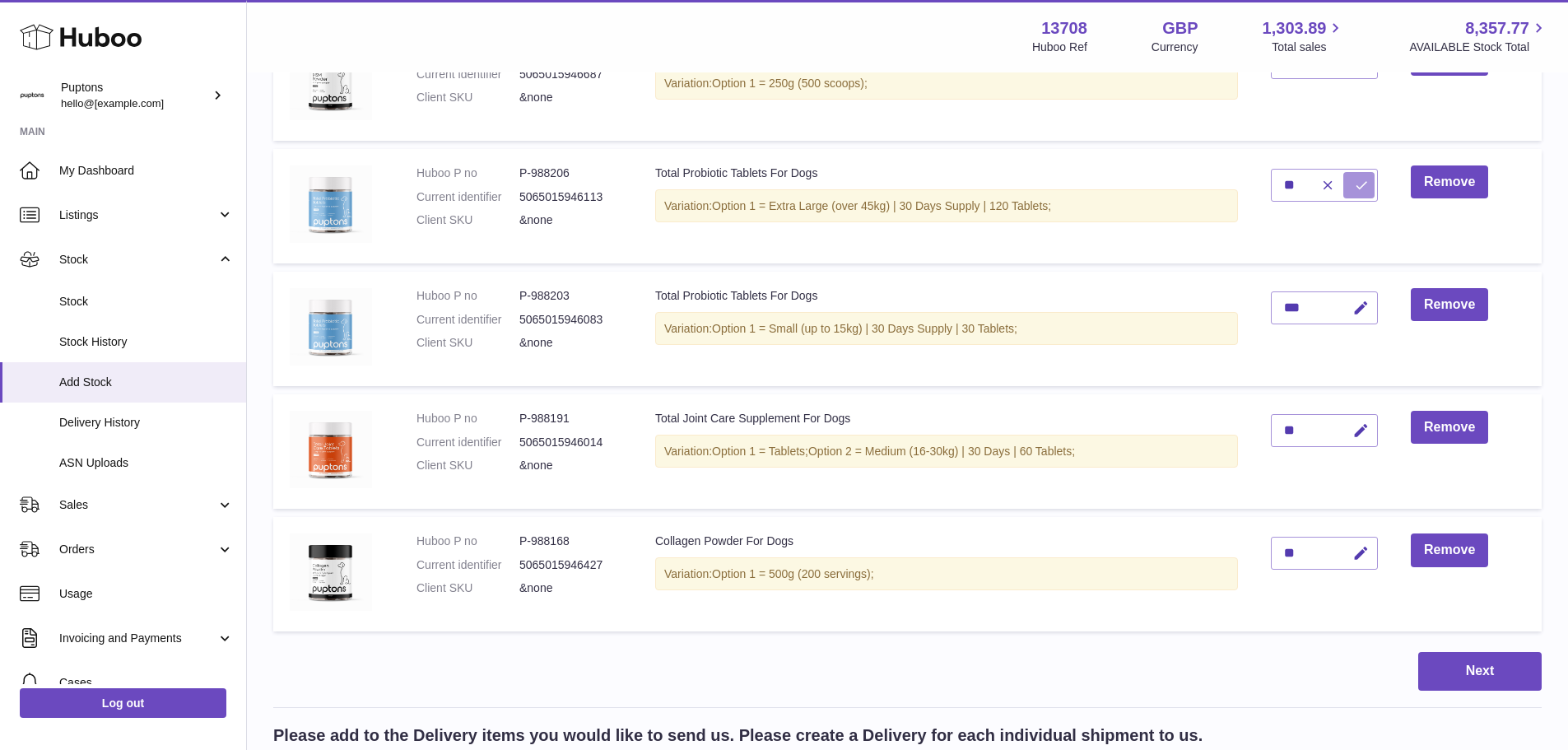 click at bounding box center [1361, 185] 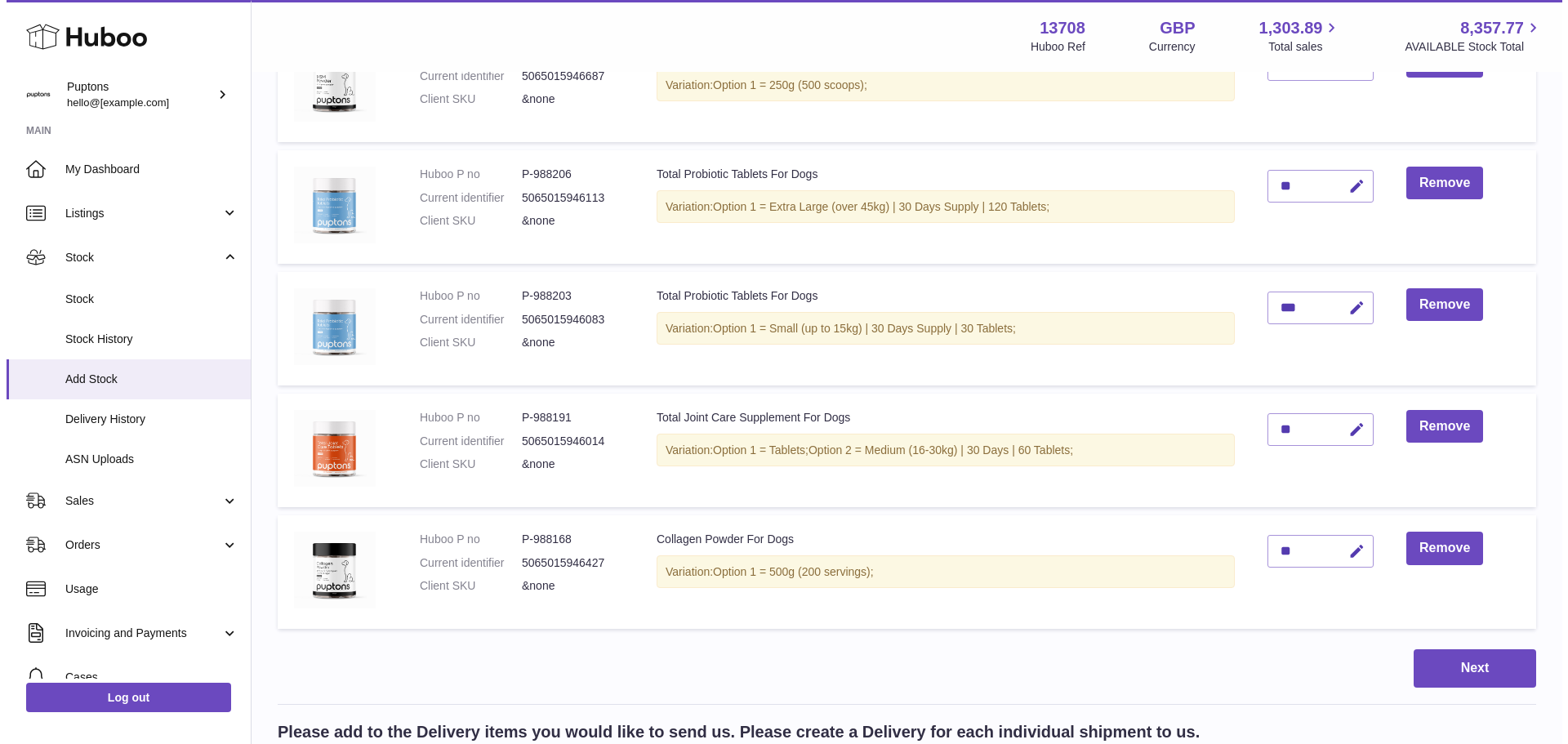 scroll, scrollTop: 292, scrollLeft: 0, axis: vertical 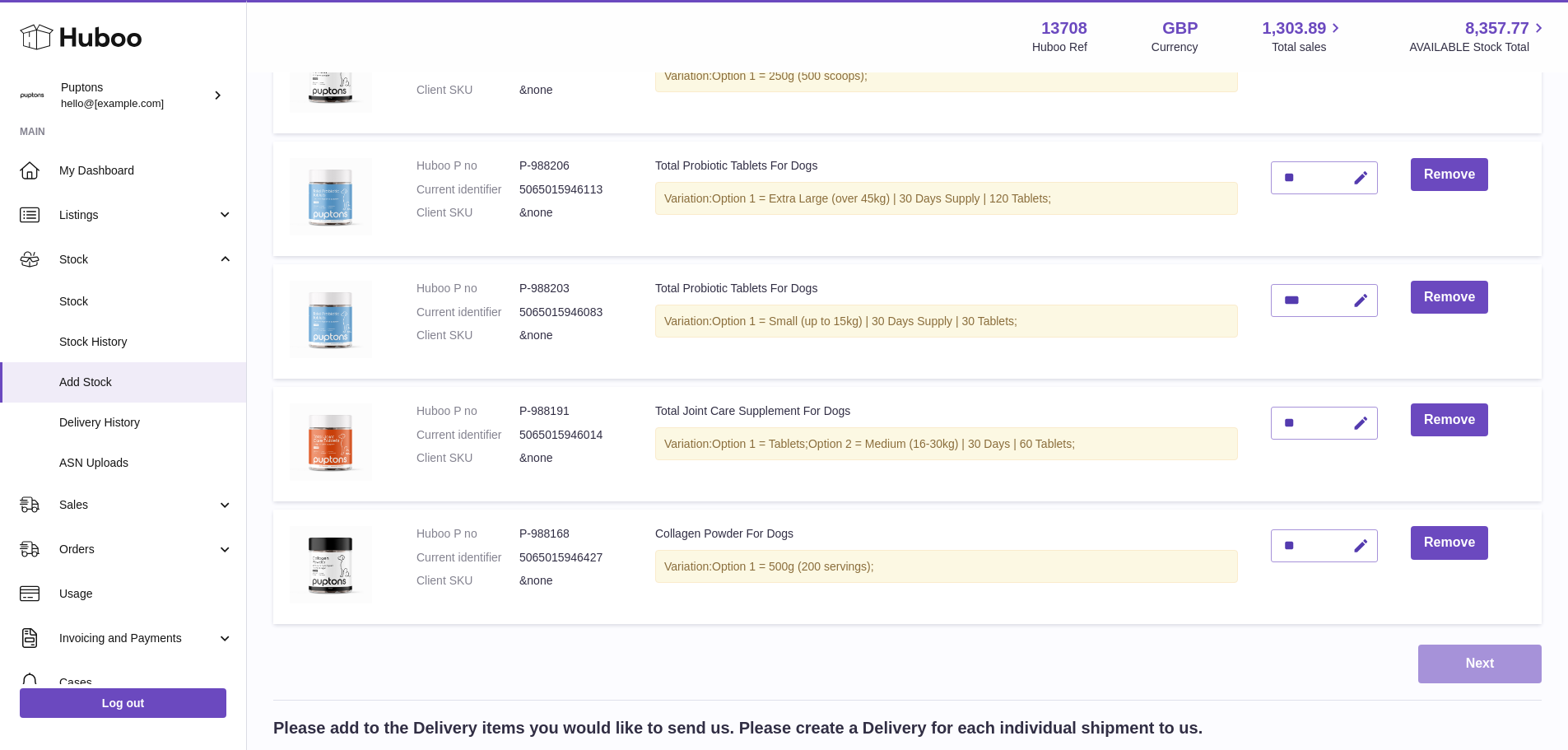 click on "Next" at bounding box center (1480, 664) 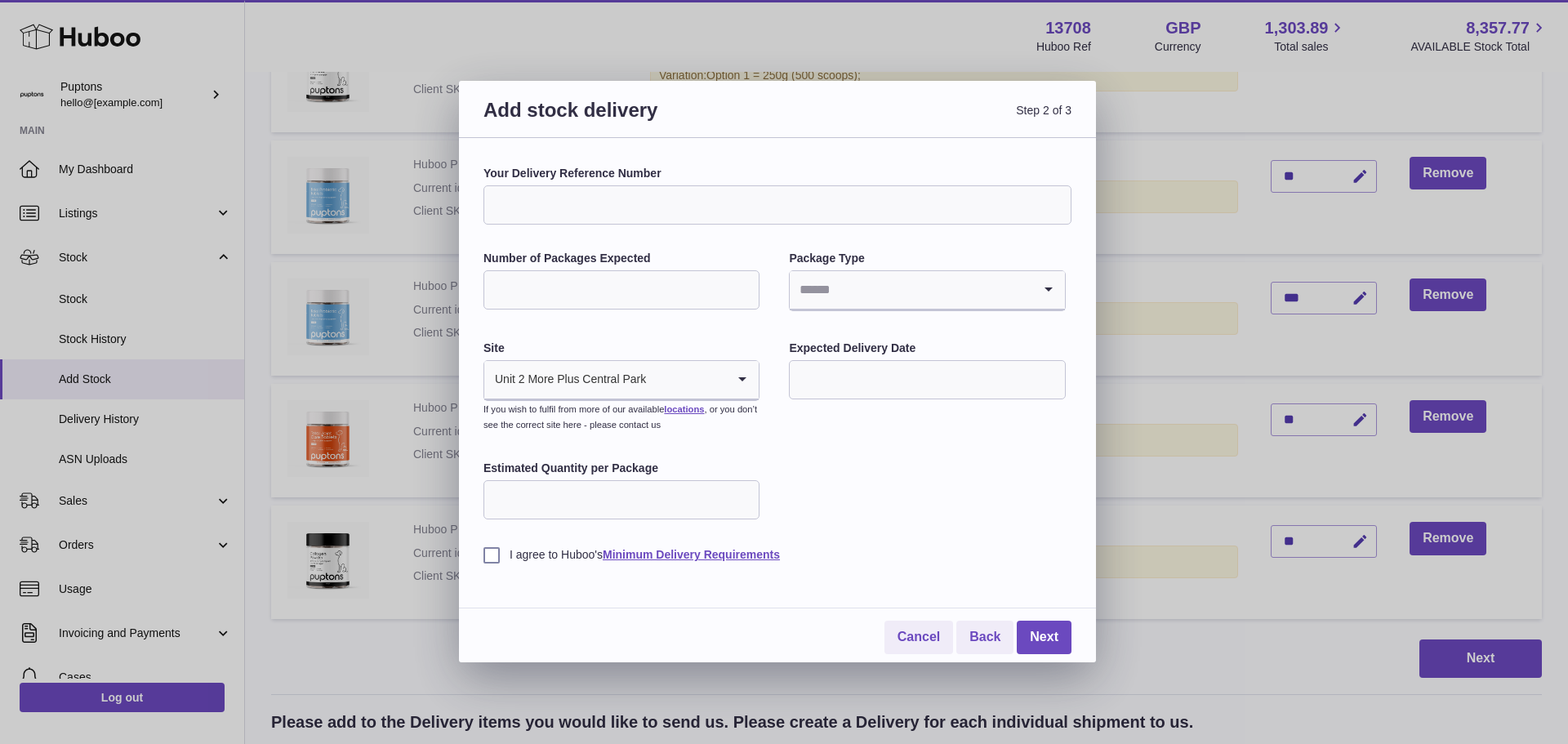 click on "Your Delivery Reference Number" at bounding box center [777, 205] 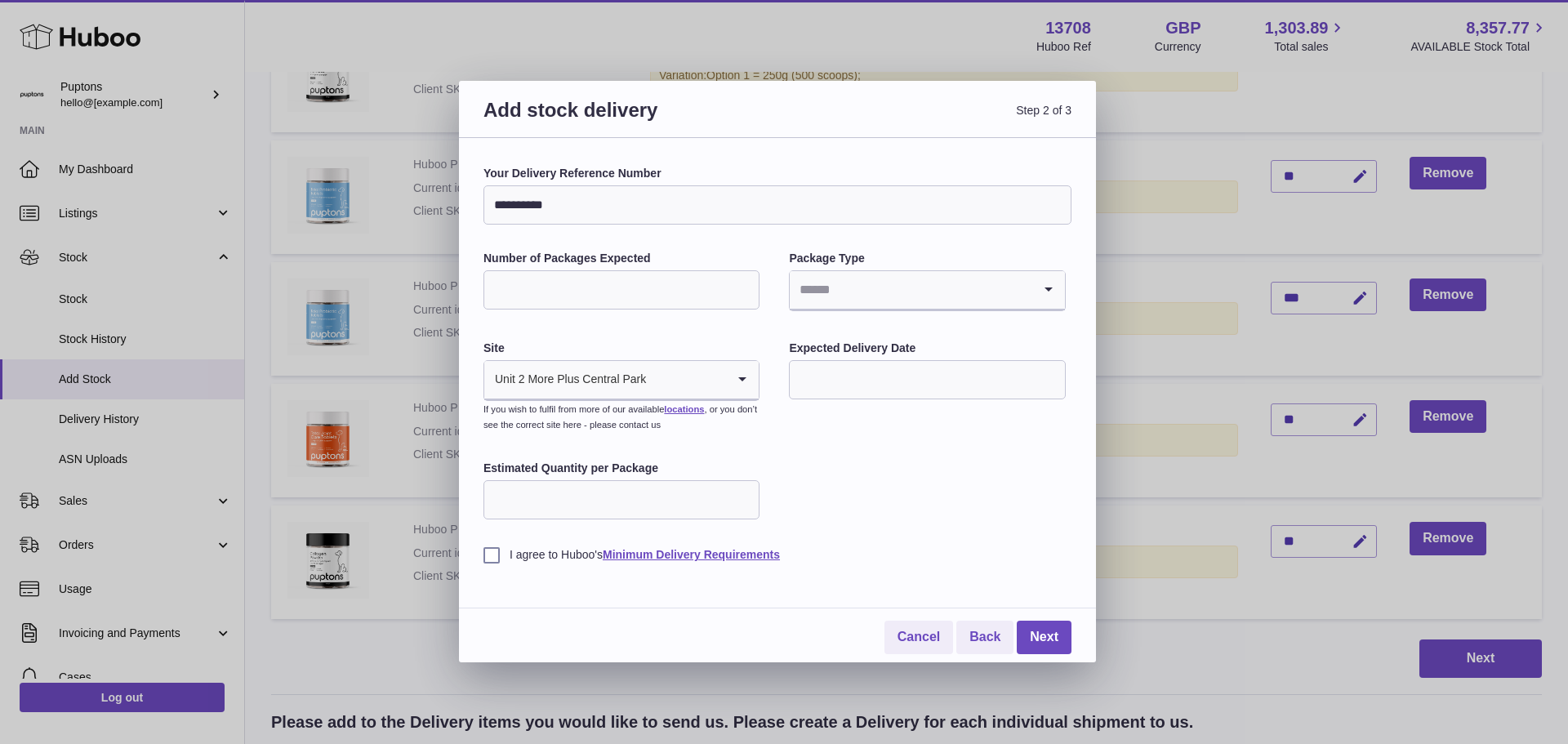 type on "**********" 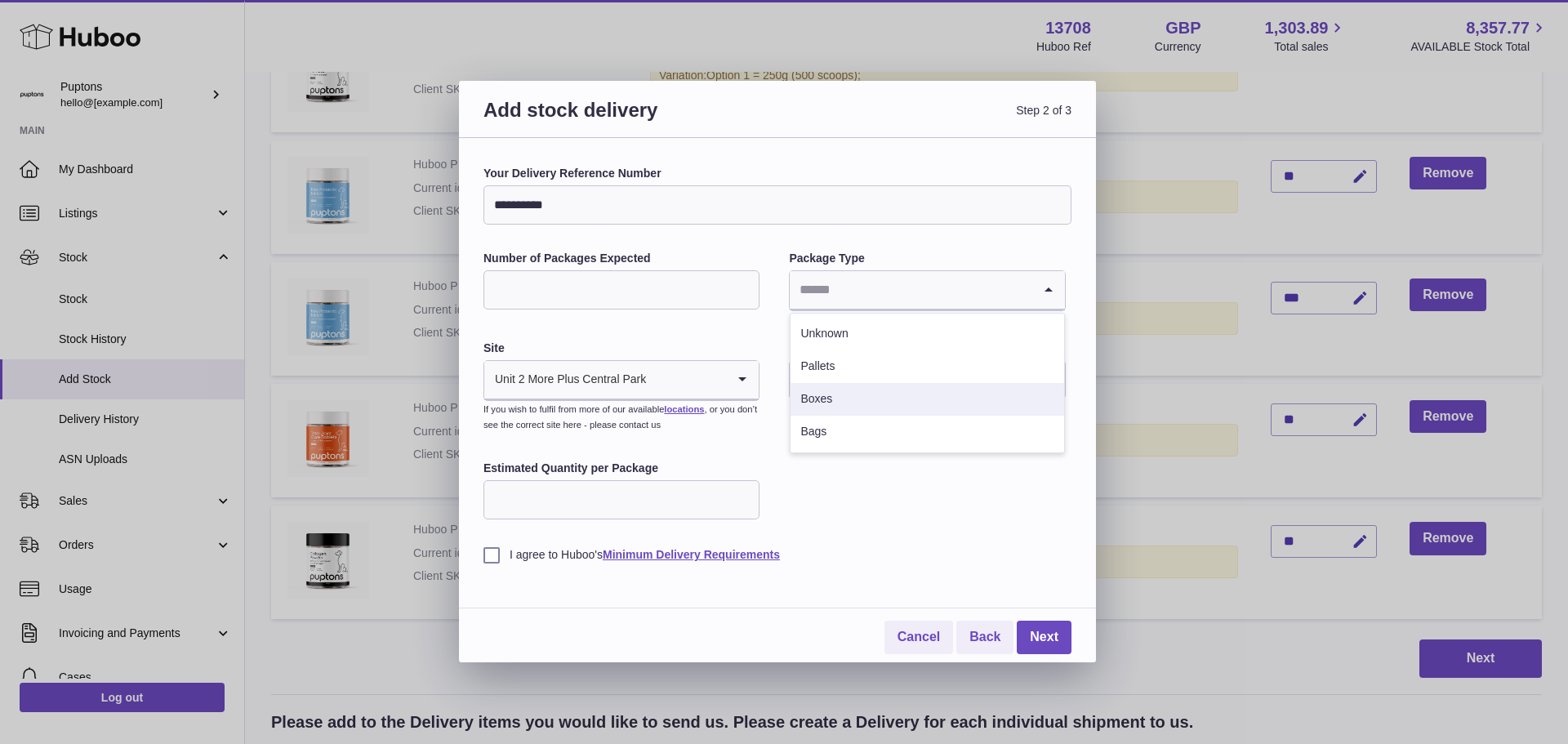 drag, startPoint x: 867, startPoint y: 296, endPoint x: 822, endPoint y: 402, distance: 115.15642 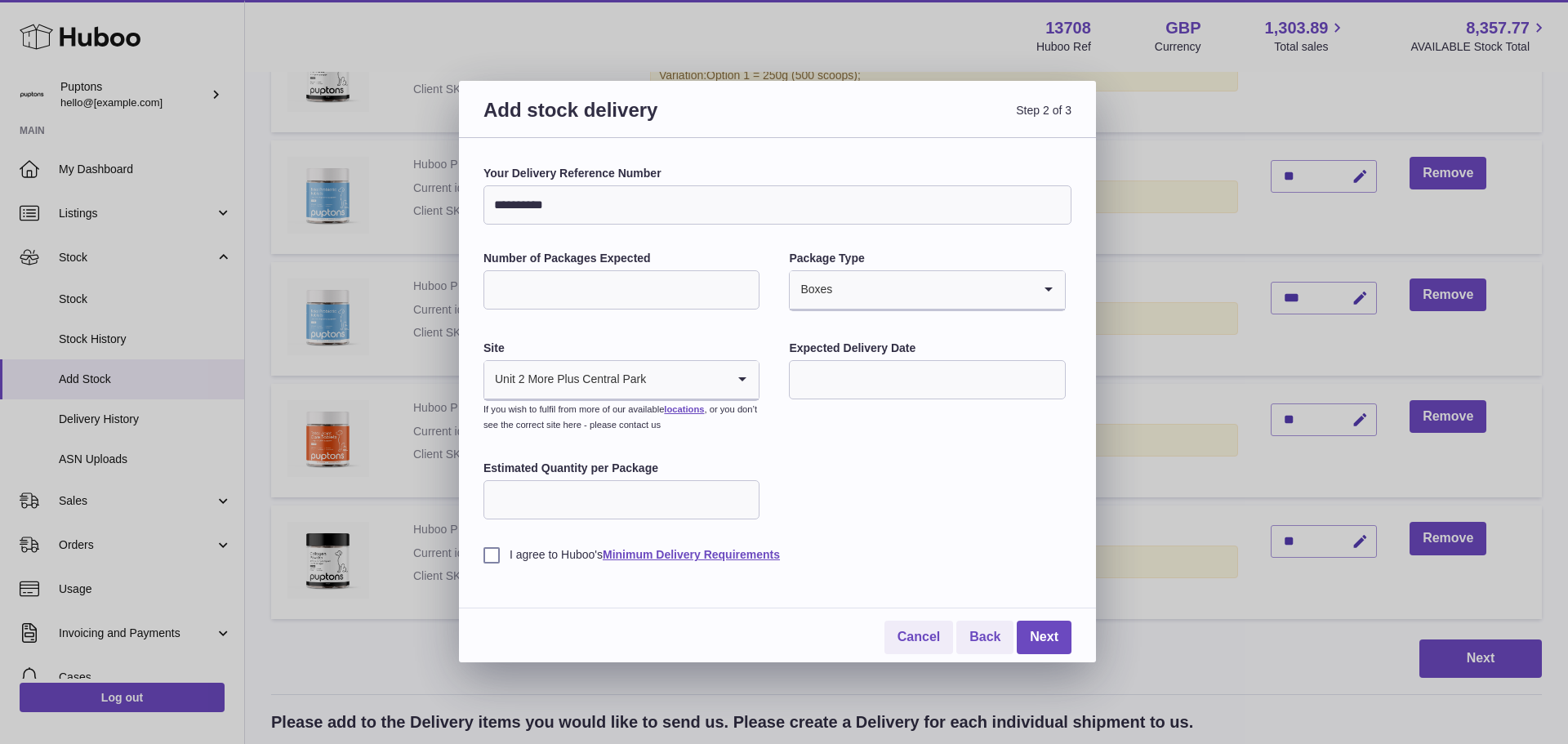 click at bounding box center (927, 380) 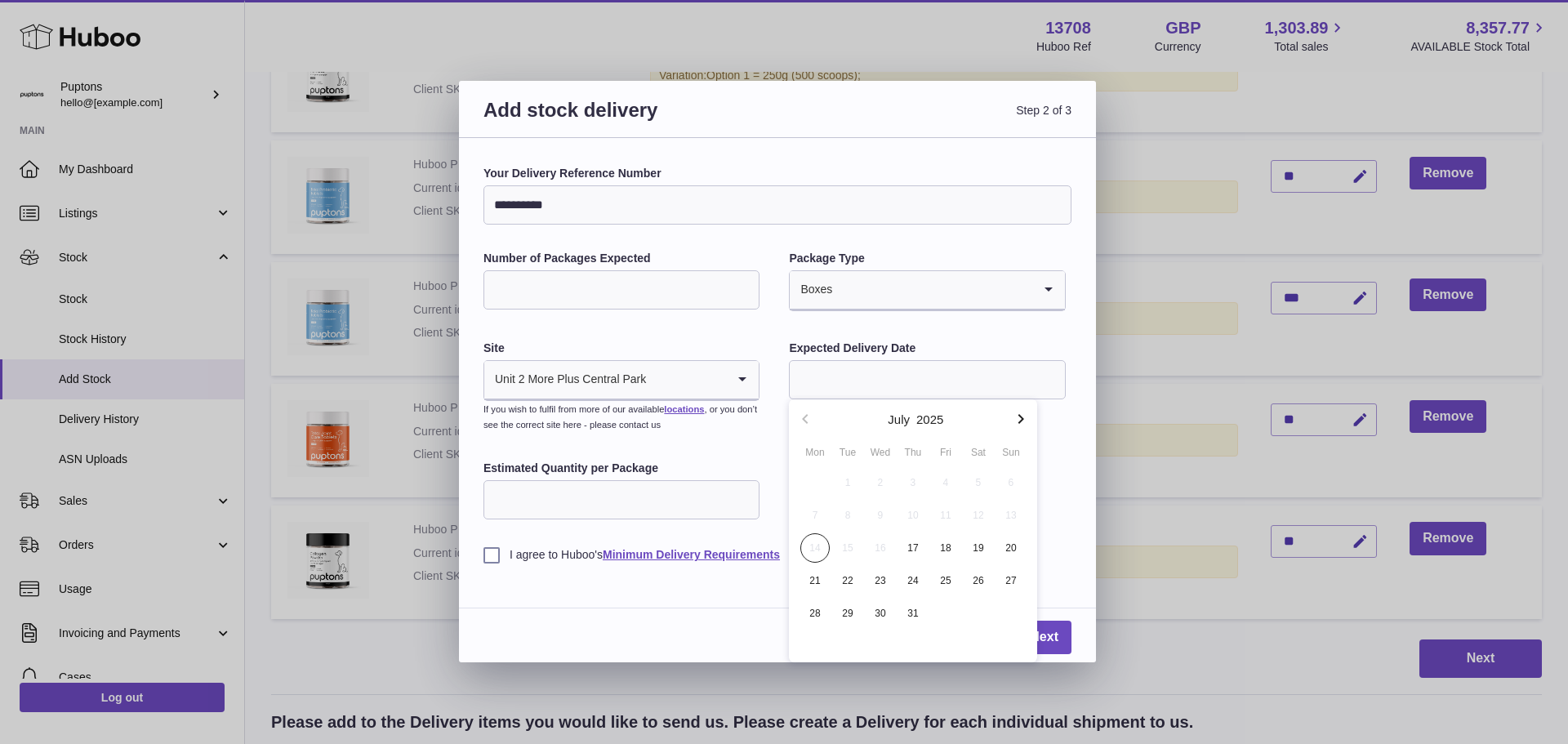 click on "17" at bounding box center [913, 548] 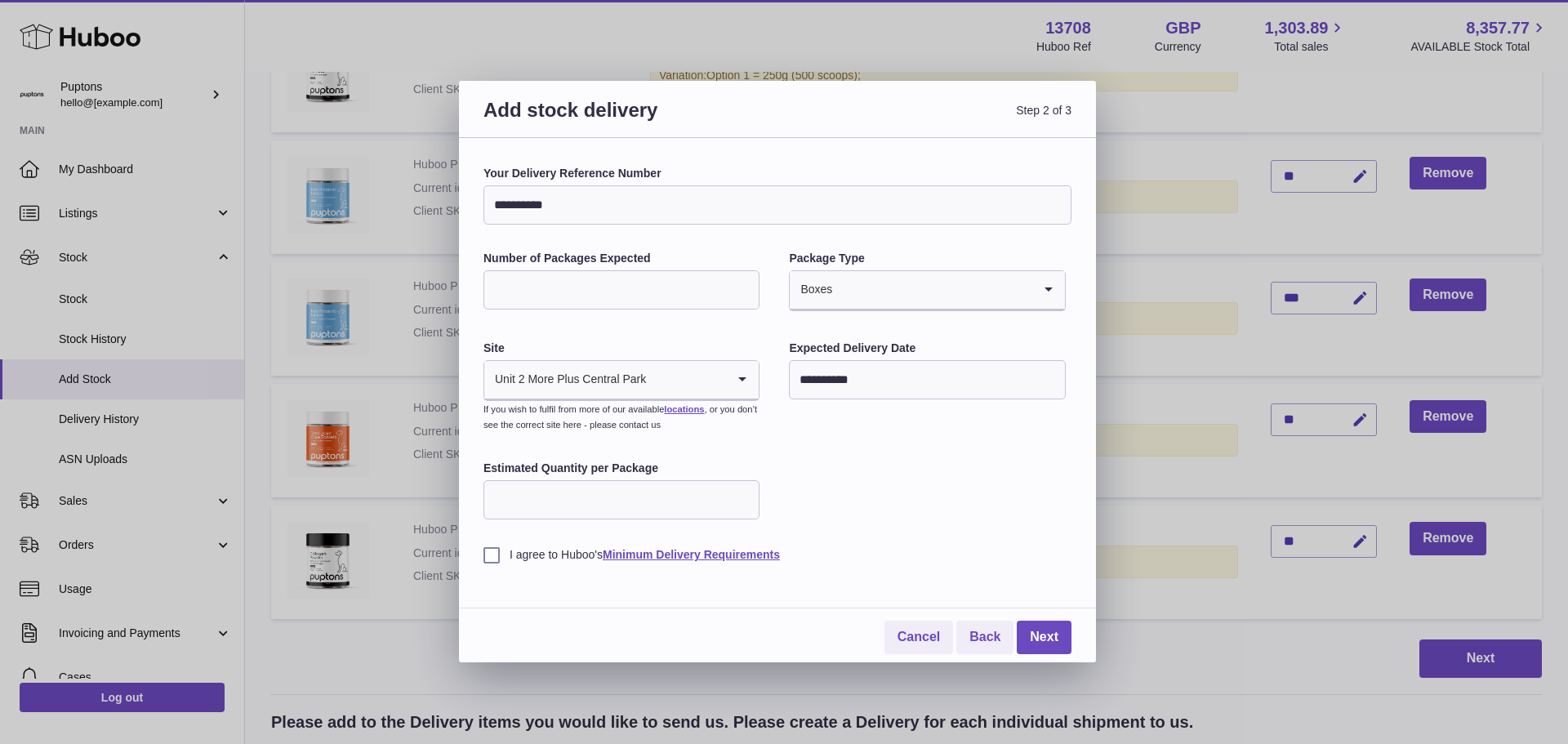 click on "Estimated Quantity per Package" at bounding box center [621, 500] 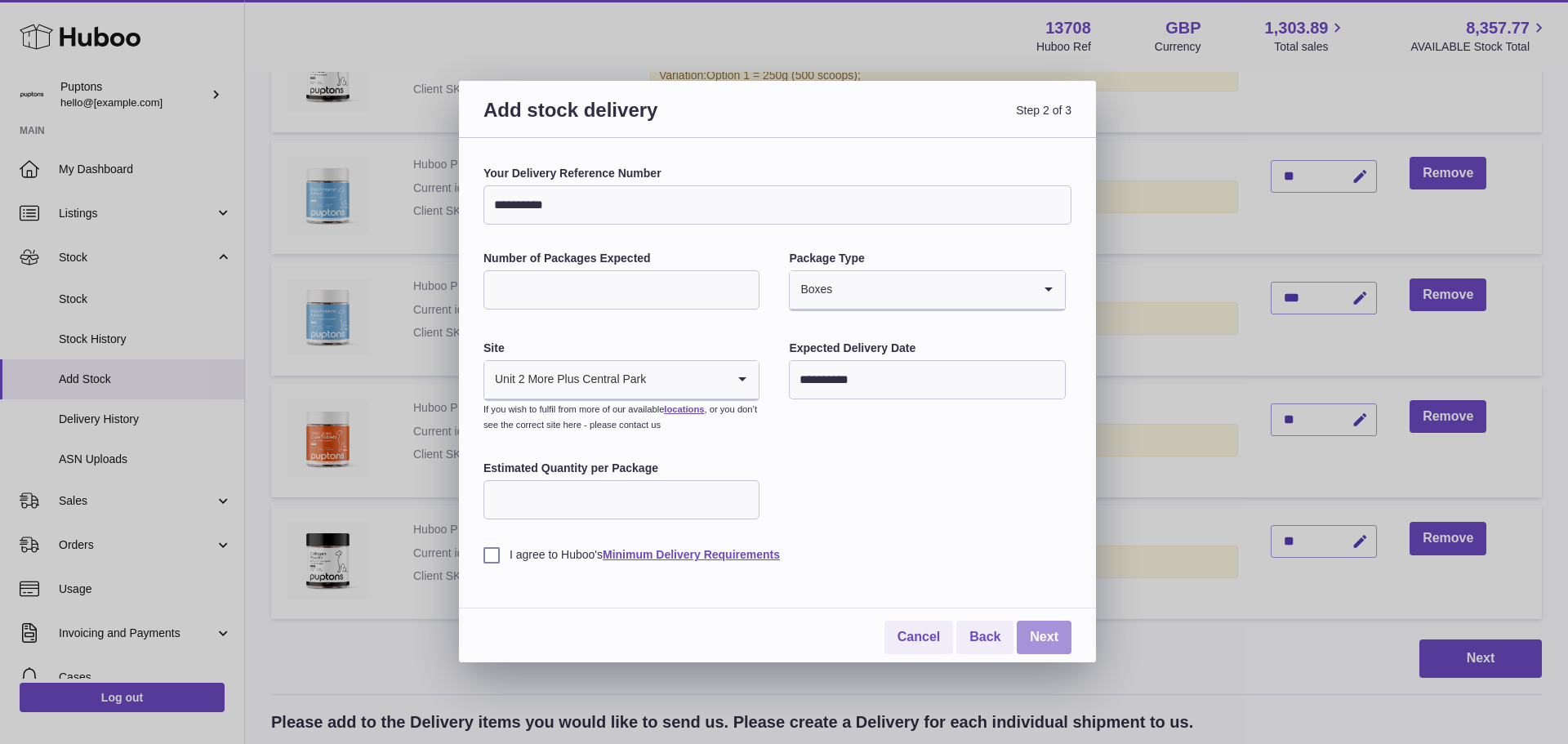 click on "Next" at bounding box center [1044, 637] 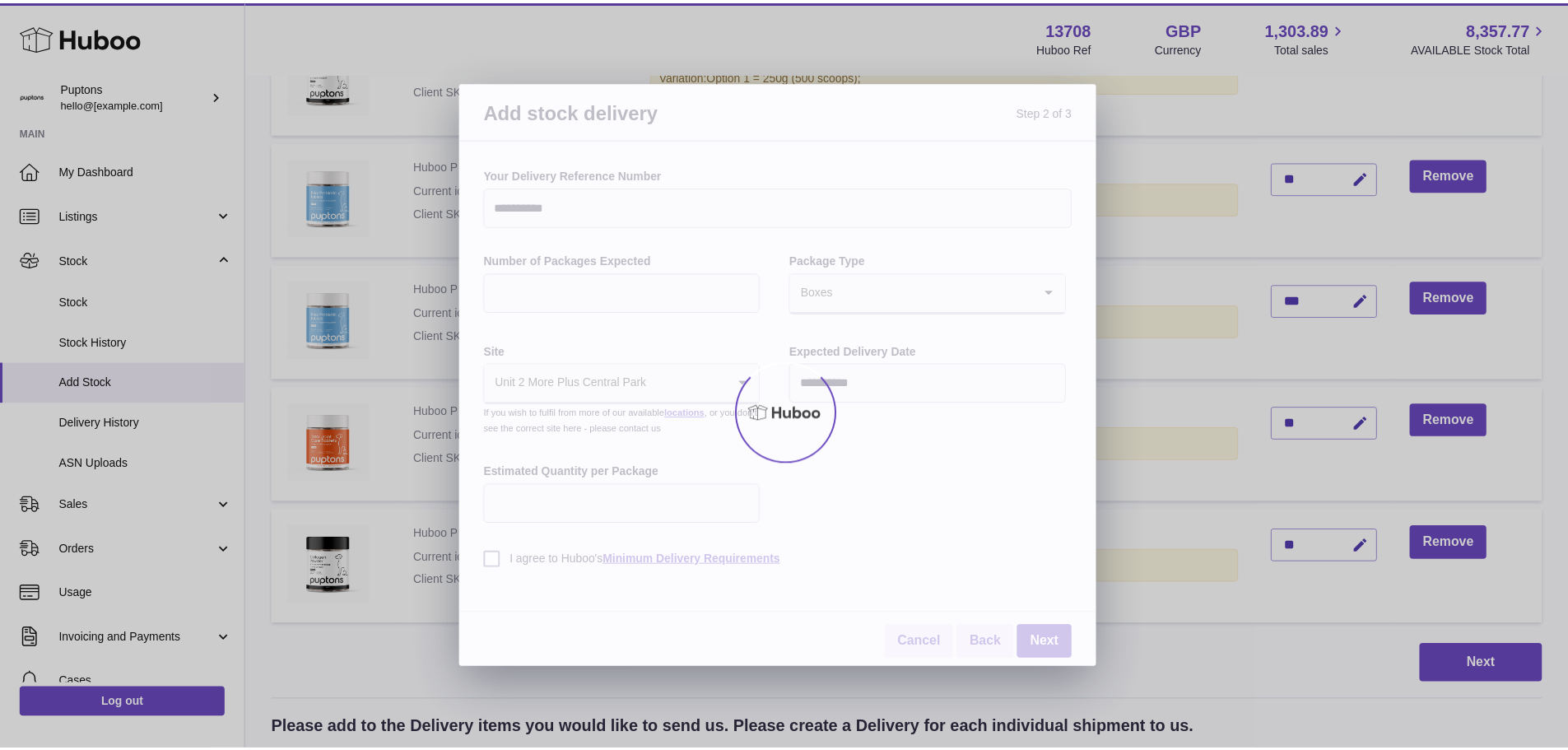scroll, scrollTop: 240, scrollLeft: 0, axis: vertical 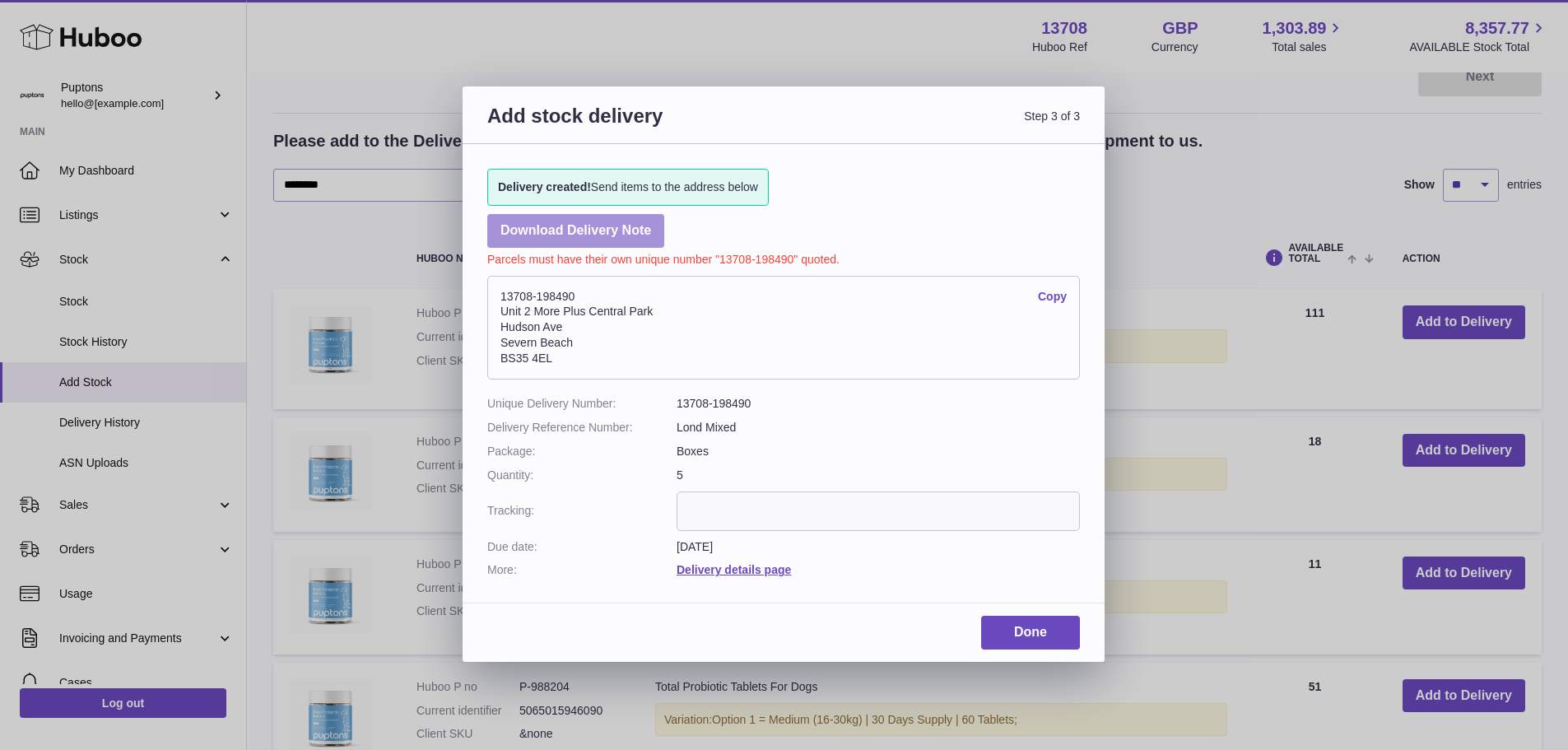 click on "Download Delivery Note" at bounding box center [575, 231] 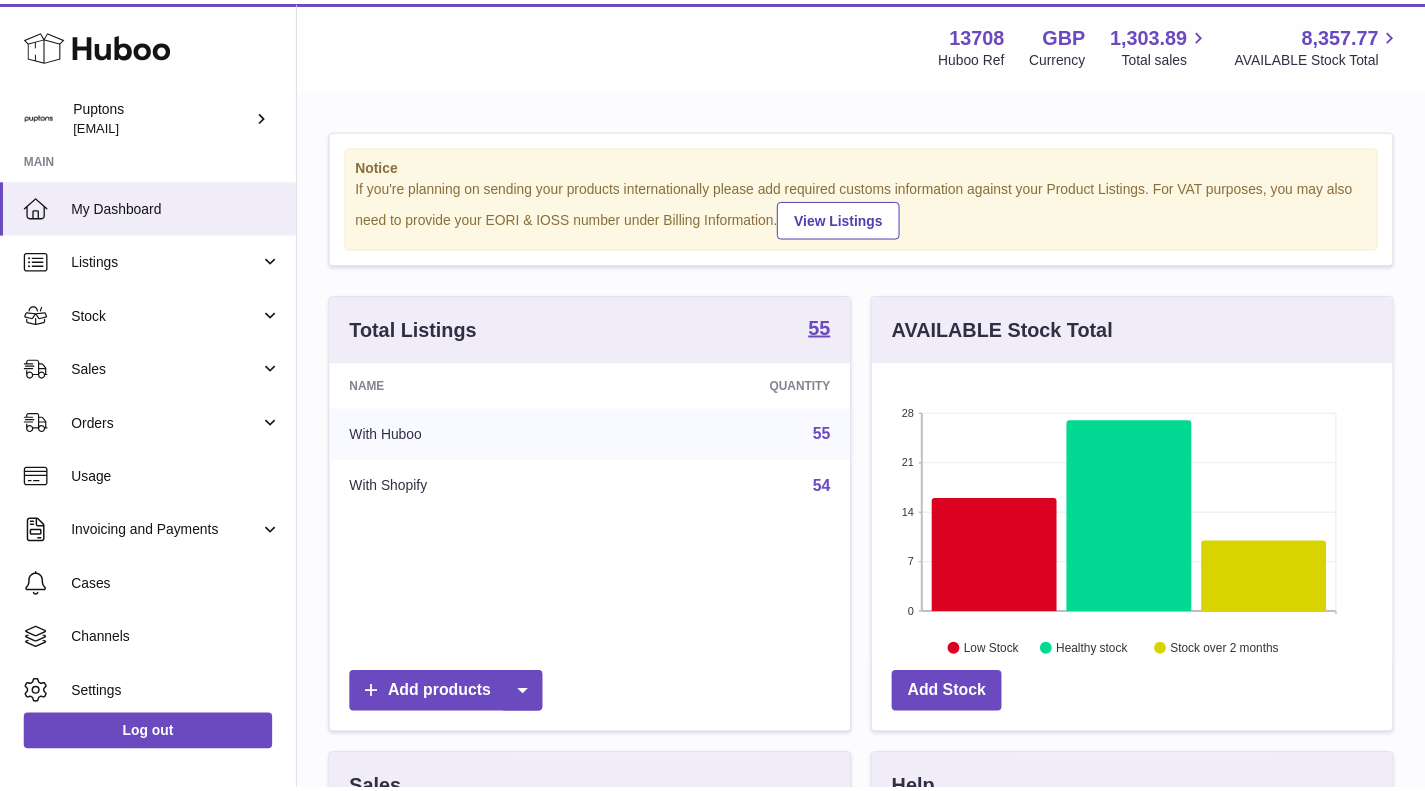 scroll, scrollTop: 0, scrollLeft: 0, axis: both 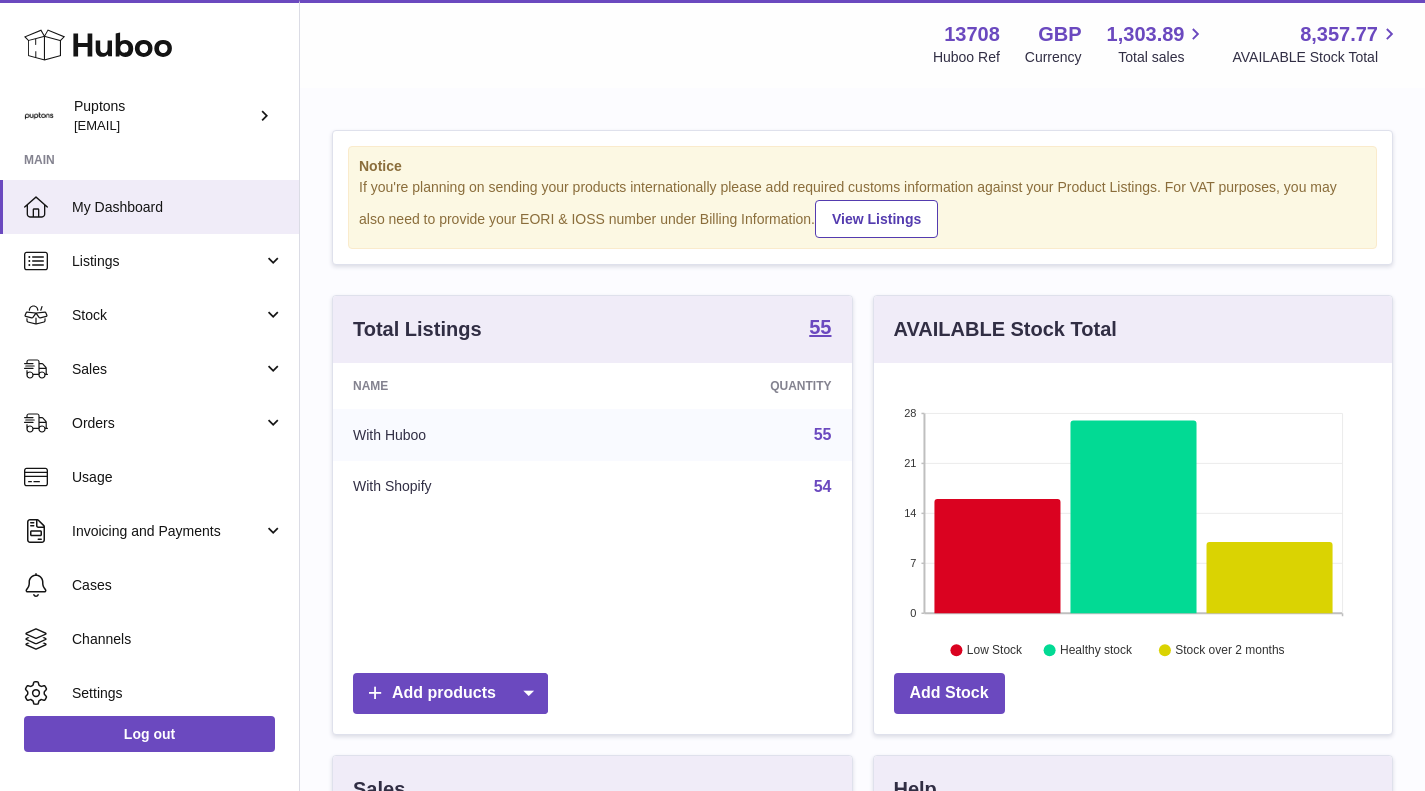 click on "Stock" at bounding box center (167, 315) 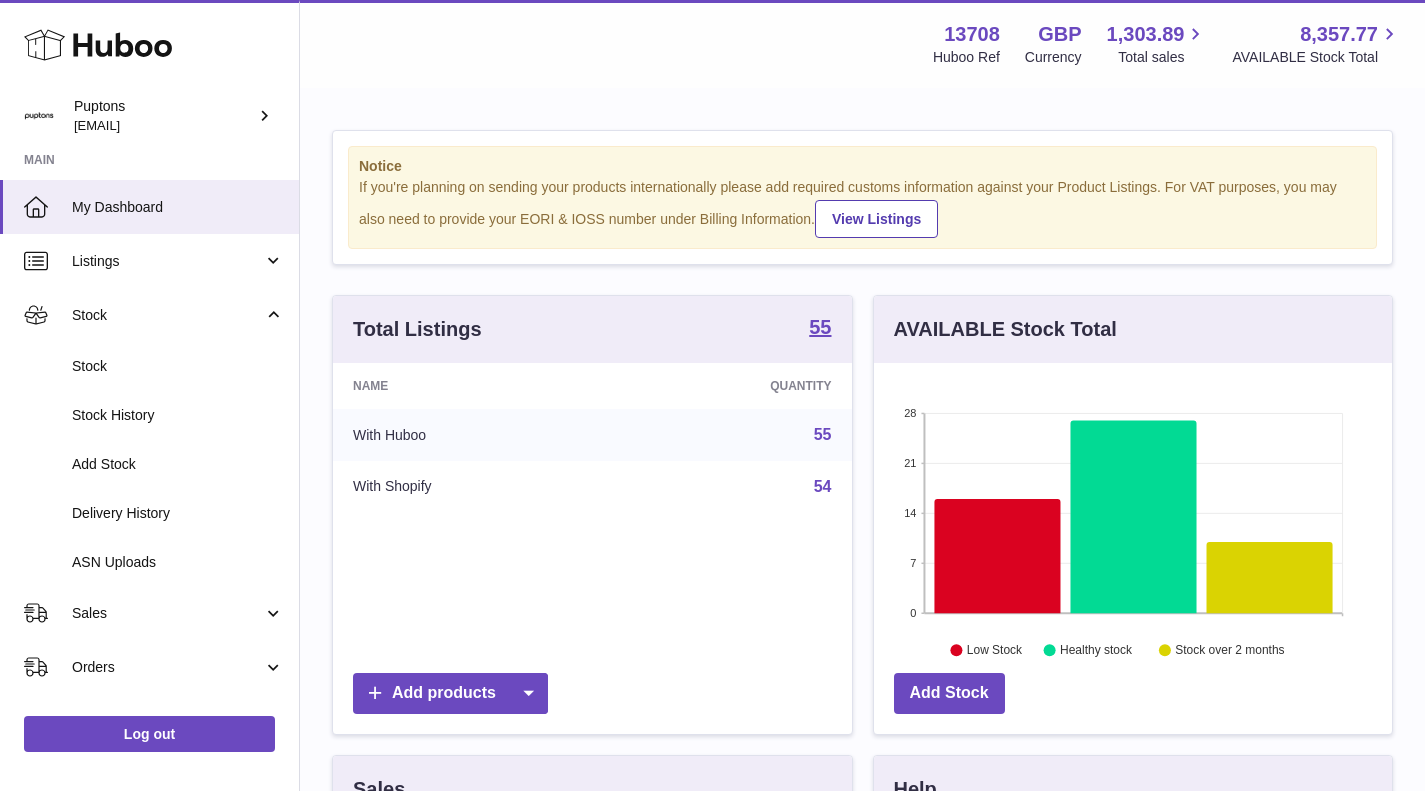 click on "Delivery History" at bounding box center (178, 513) 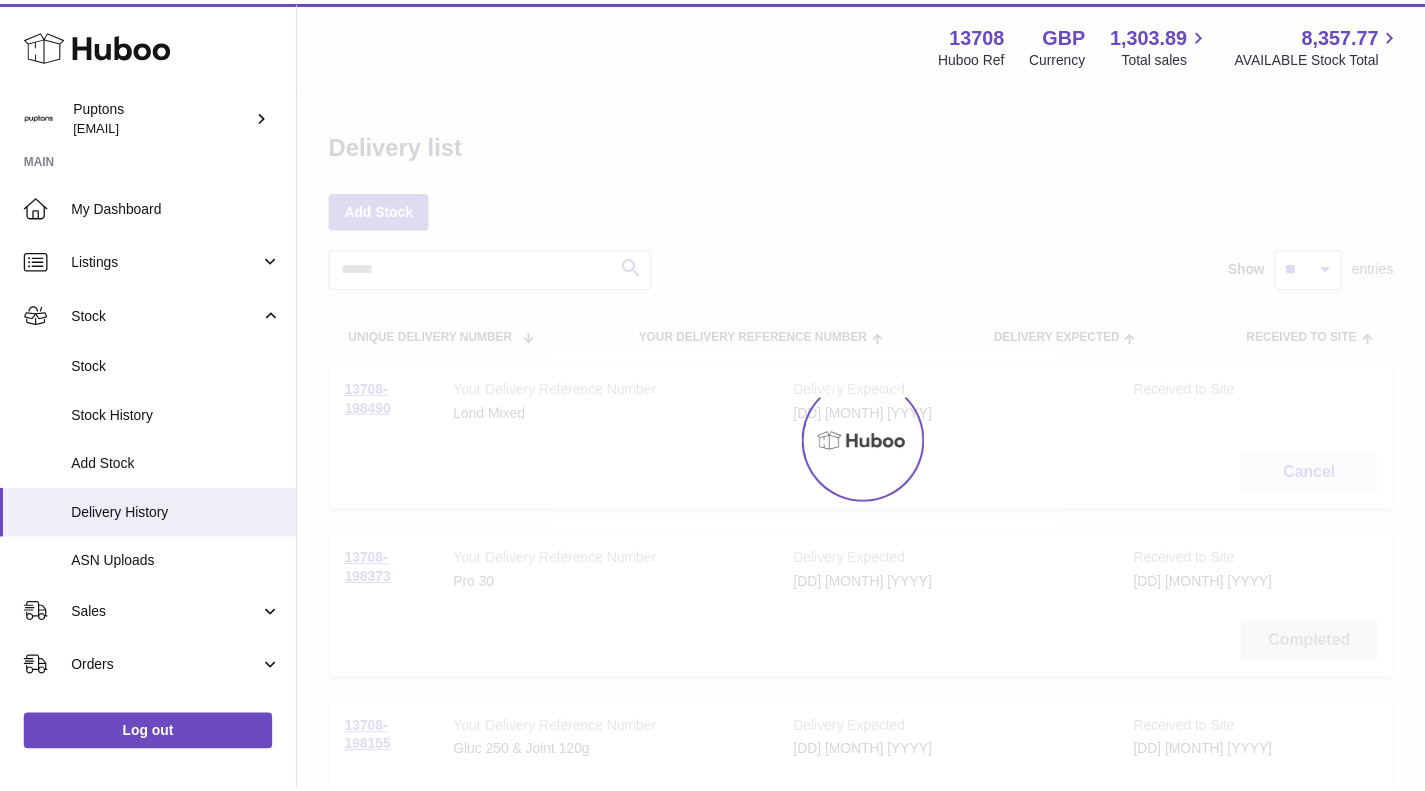 scroll, scrollTop: 0, scrollLeft: 0, axis: both 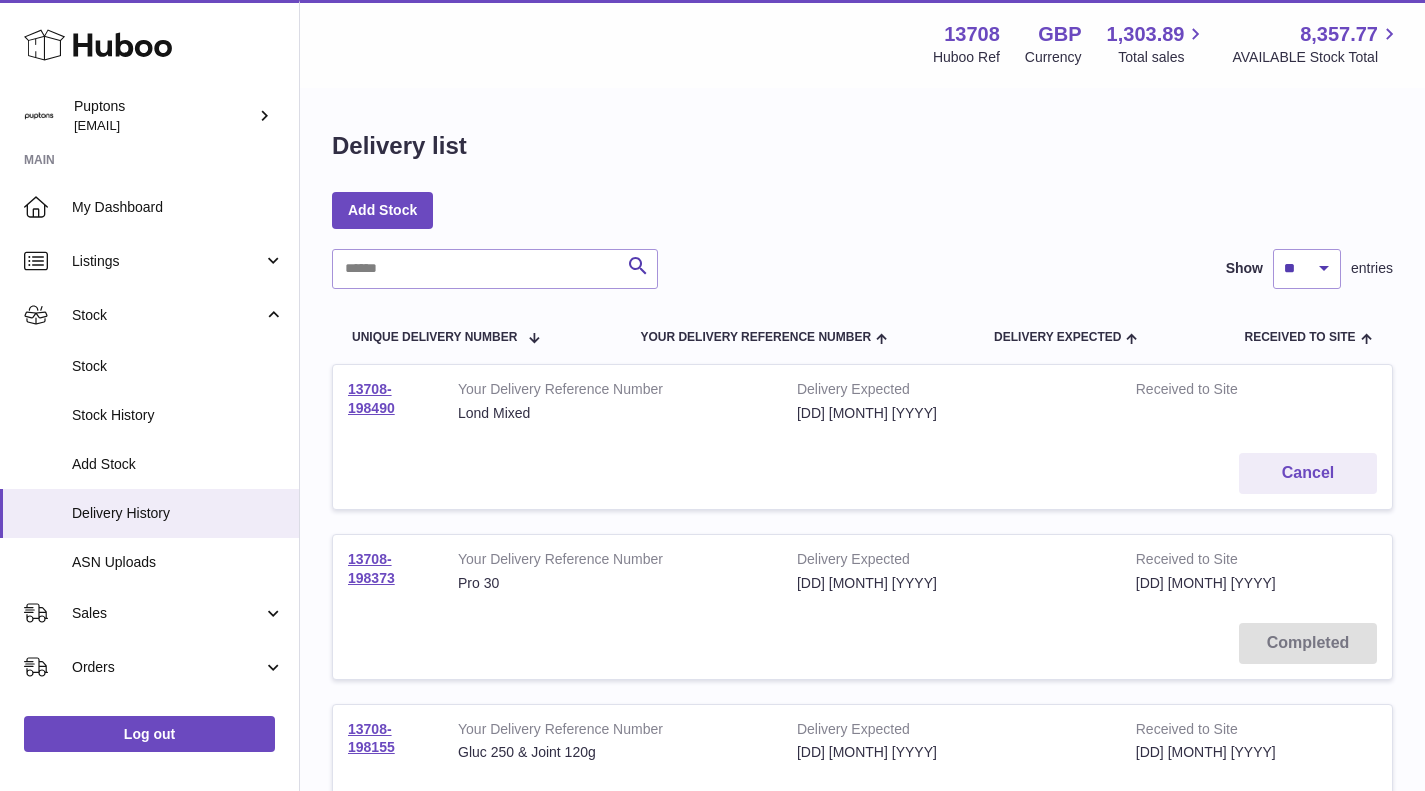click on "13708-198490" at bounding box center (371, 398) 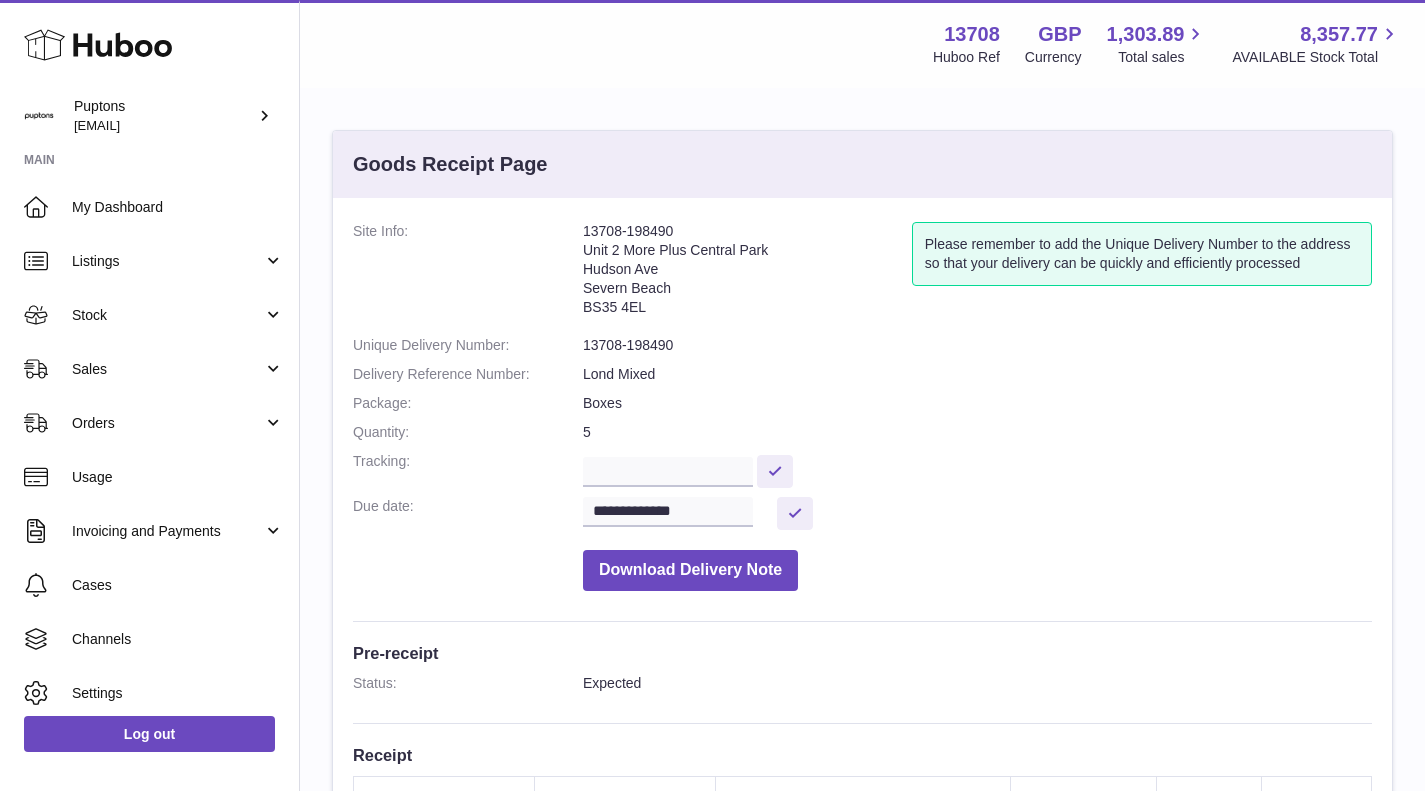 scroll, scrollTop: 0, scrollLeft: 0, axis: both 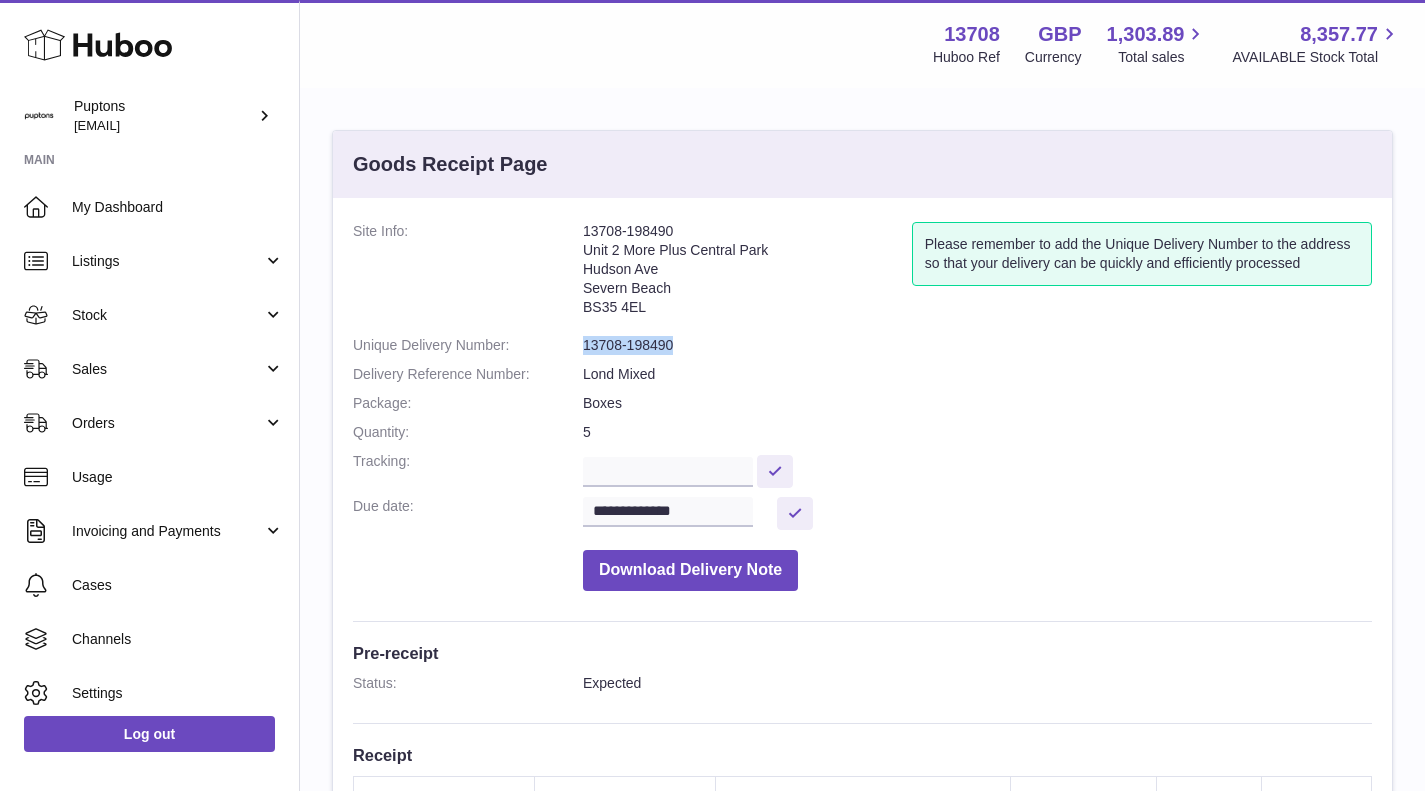 drag, startPoint x: 676, startPoint y: 343, endPoint x: 573, endPoint y: 343, distance: 103 